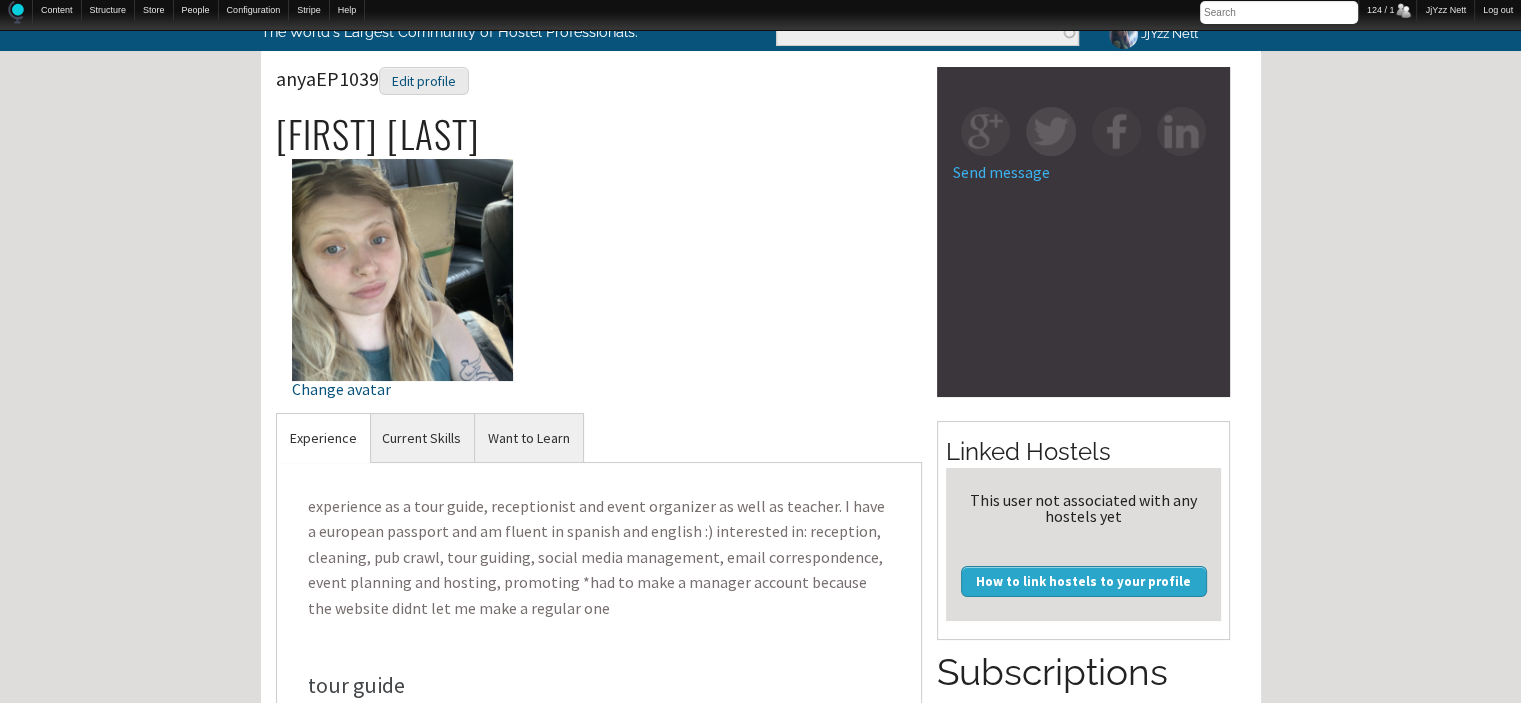 scroll, scrollTop: 120, scrollLeft: 0, axis: vertical 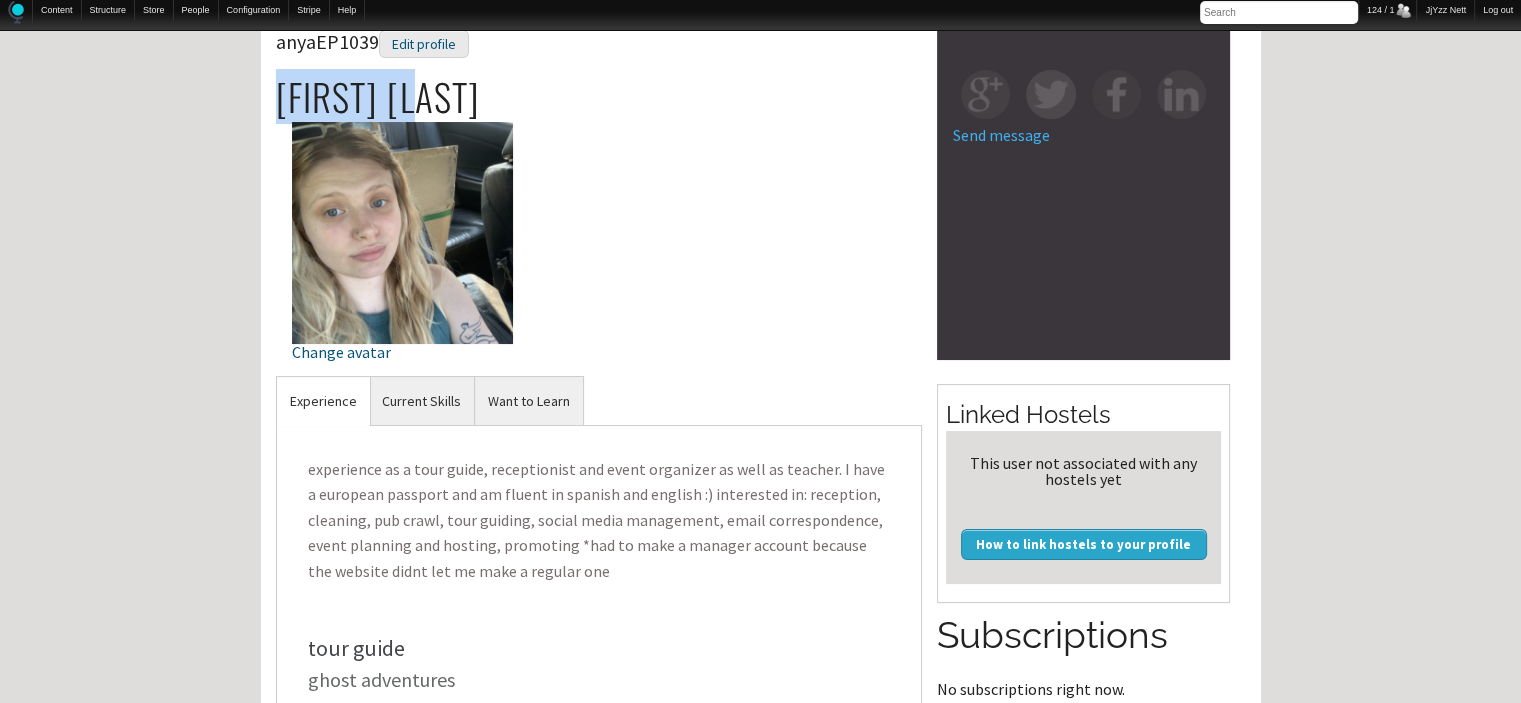 drag, startPoint x: 279, startPoint y: 90, endPoint x: 443, endPoint y: 109, distance: 165.09694 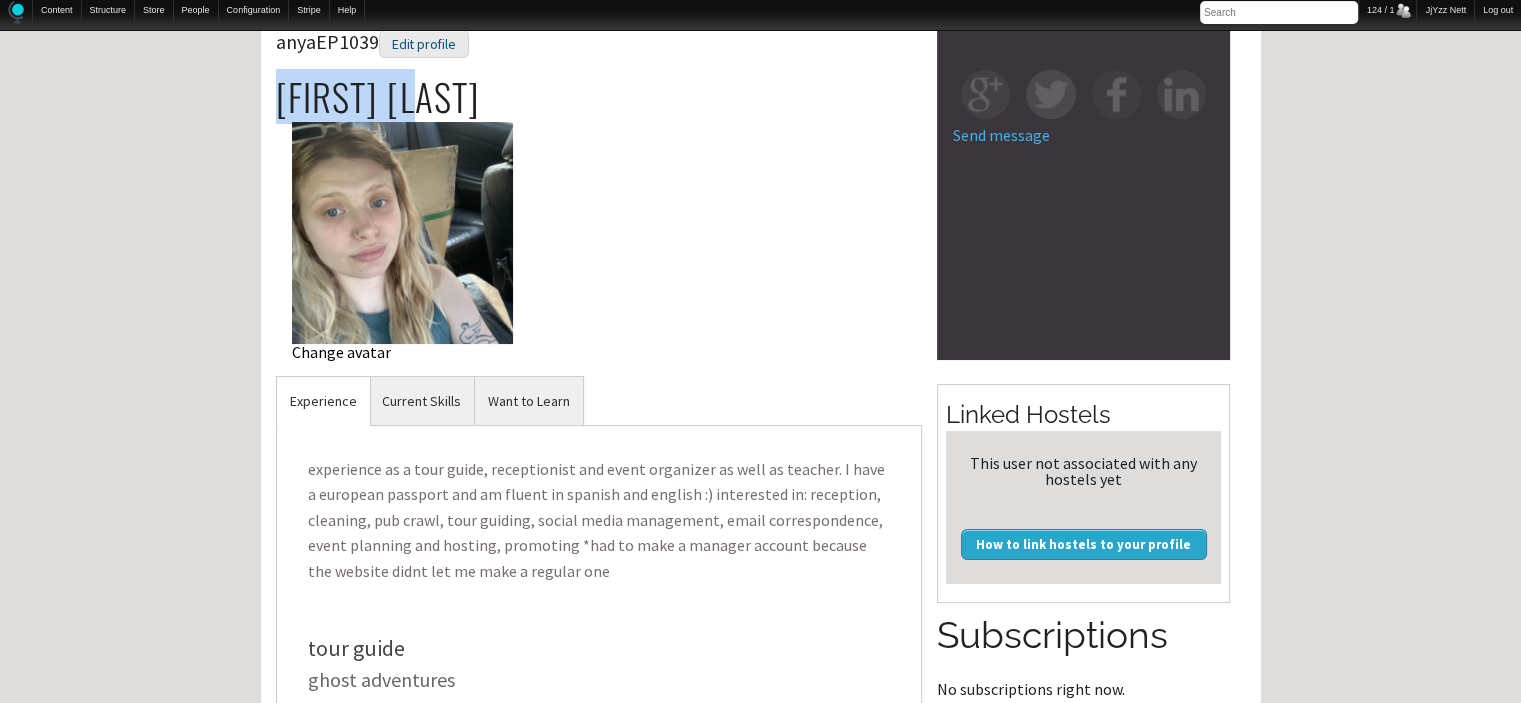 click at bounding box center (402, 232) 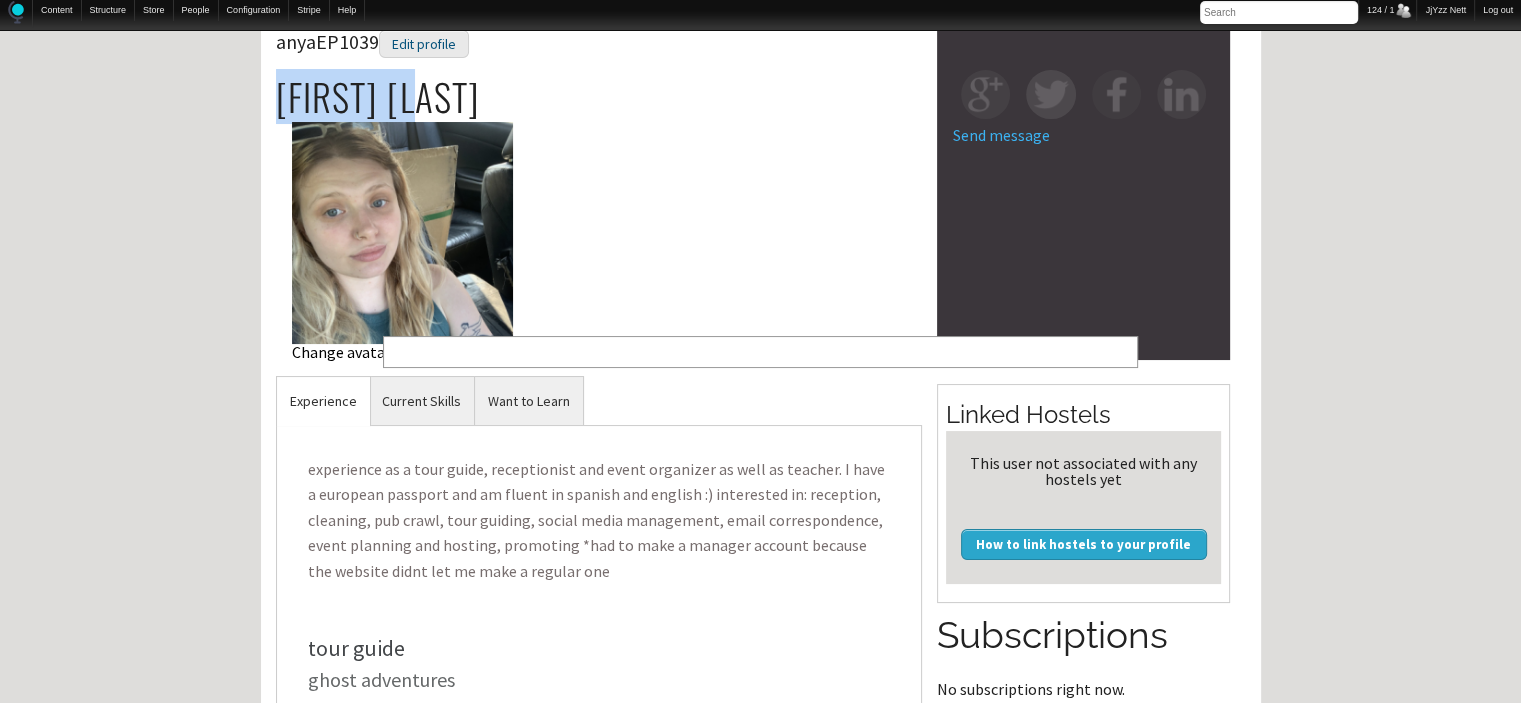 click at bounding box center (402, 232) 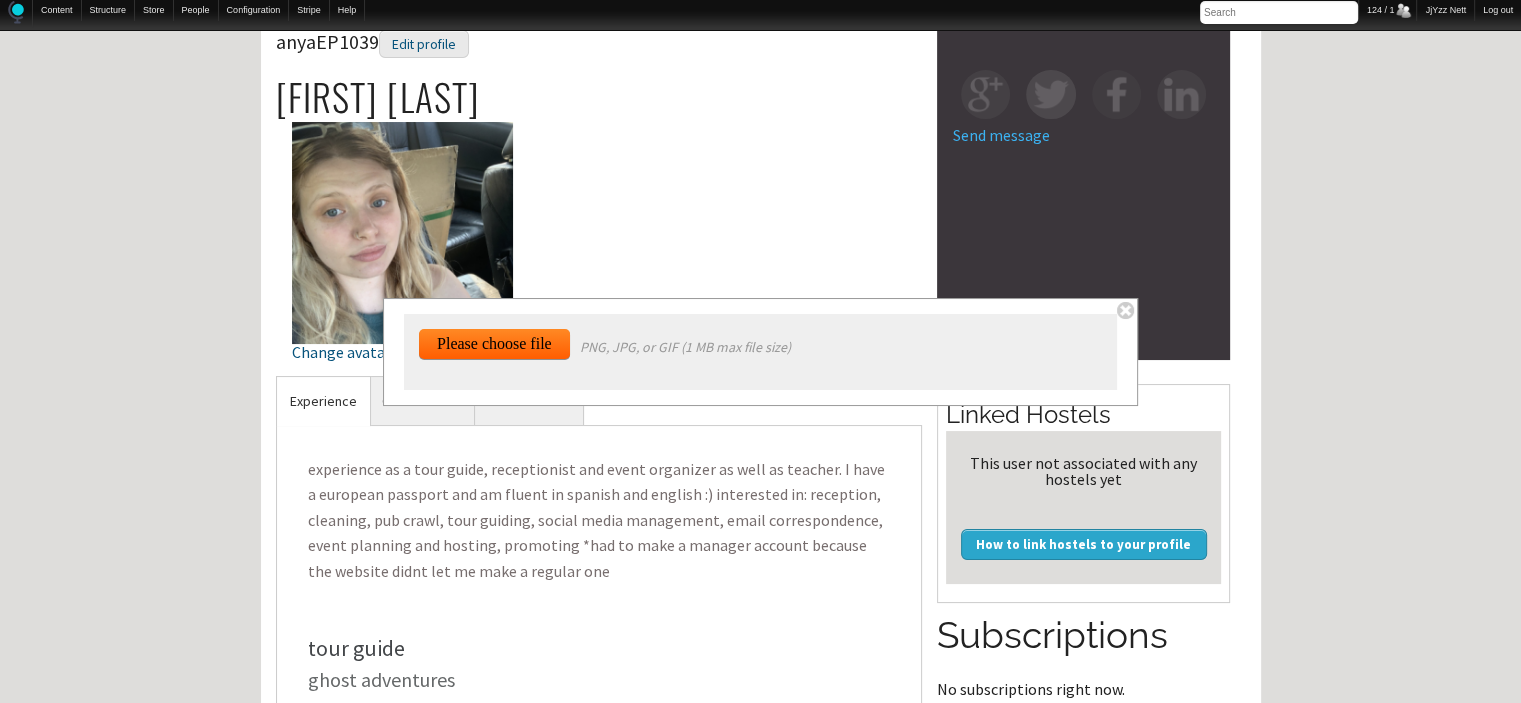 click on "Home   Forum   « Back Forum Forums Index   « Back Forums Index New Posts   Recent Activity   All Activity   Posts I’m Following   The Common Room   « Back The Common Room MODERATOR NOTES   Introduce Yourself   Introduce Your Hostel   Travel Talk   Hostel Stories   Off Topic Chat   General Hostel Topics   « Back General Hostel Topics Hostel Publications   Hostel Trends and News   Hostel Conferences and Tourism Events   Buy / Sell / Trade Items   Promoting the Hostel Movement   Hostel Videos   Site Feedback and News   Open a New Hostel   « Back Open a New Hostel The Ideal Hostel   Buy / Sell a Hostel   Start a Hostel   Business Partners   Hostel Operations   « Back Hostel Operations Front Desk Operations   Internet Access and Computers   Website, Computer, and Tech Support   Housekeeping and Maintenance   Hostel Bars & Restaurants   Tour Desk Operations   General Hostel Operations   Pest Control   Eco-Hostels" at bounding box center (760, 569) 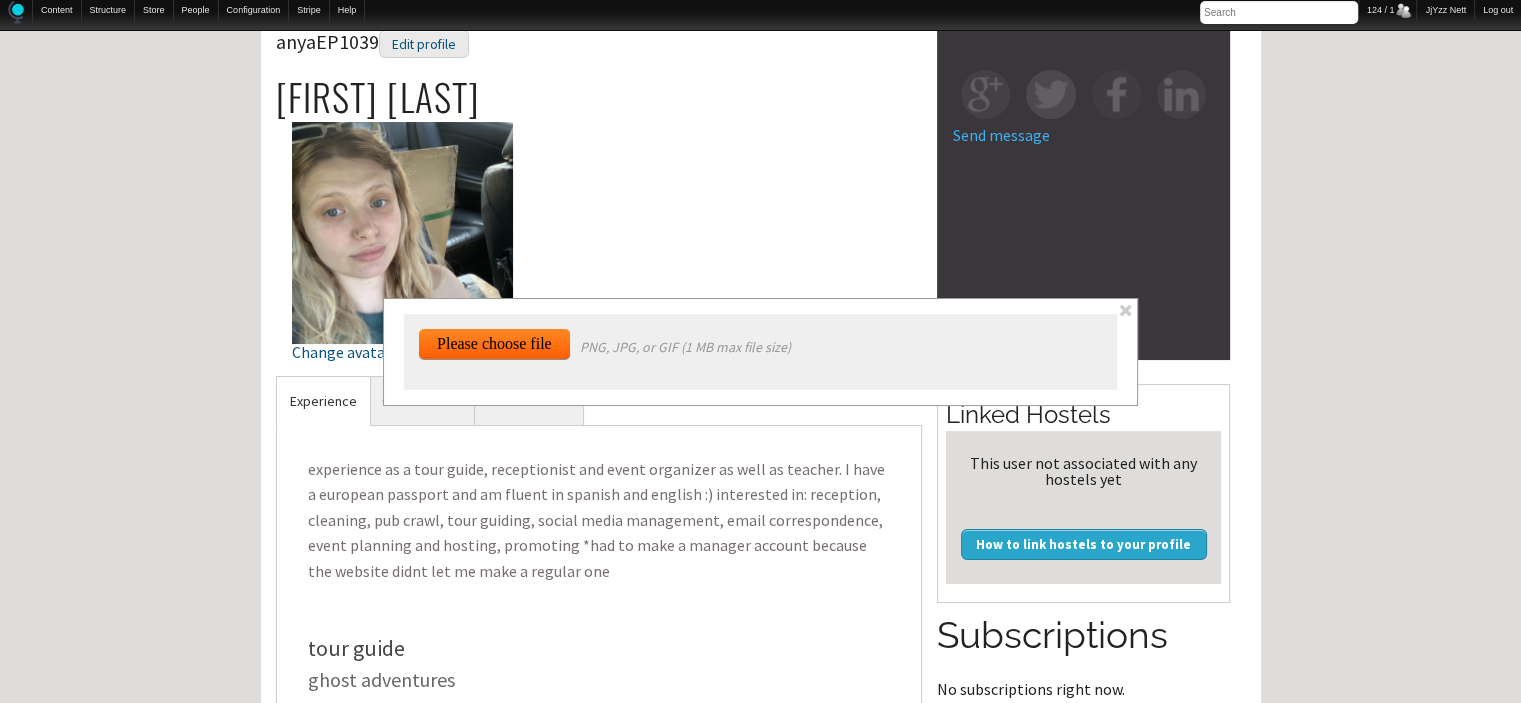 click at bounding box center (1125, 310) 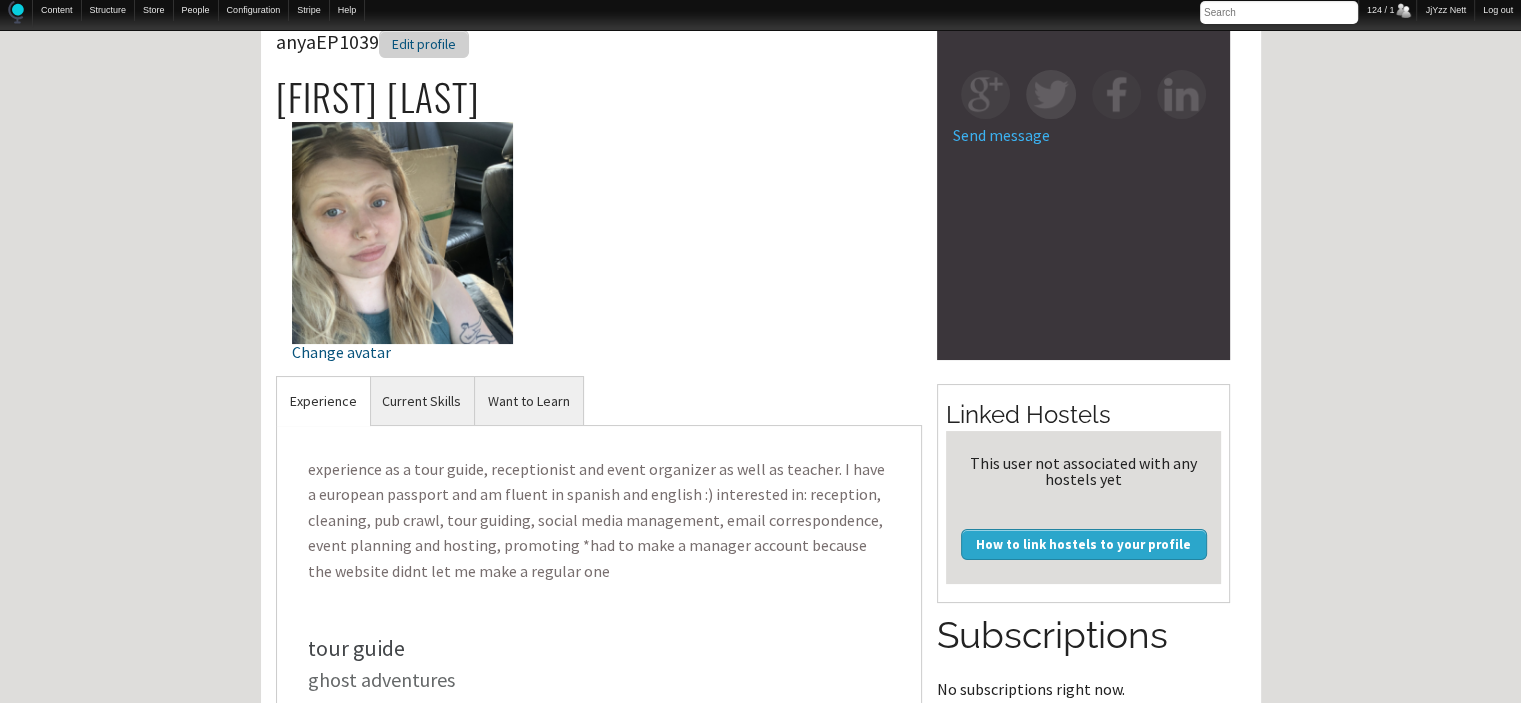 click on "Edit profile" at bounding box center (424, 44) 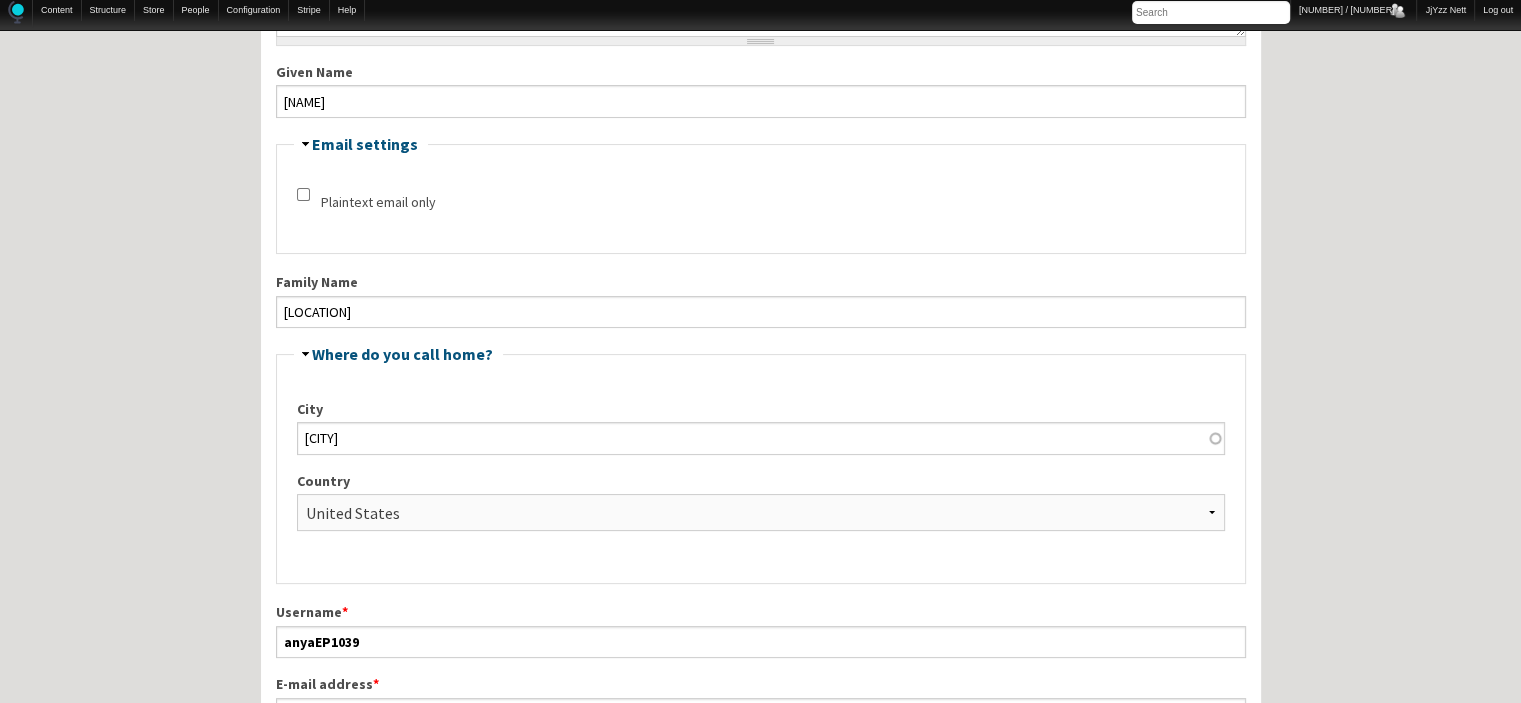 scroll, scrollTop: 360, scrollLeft: 0, axis: vertical 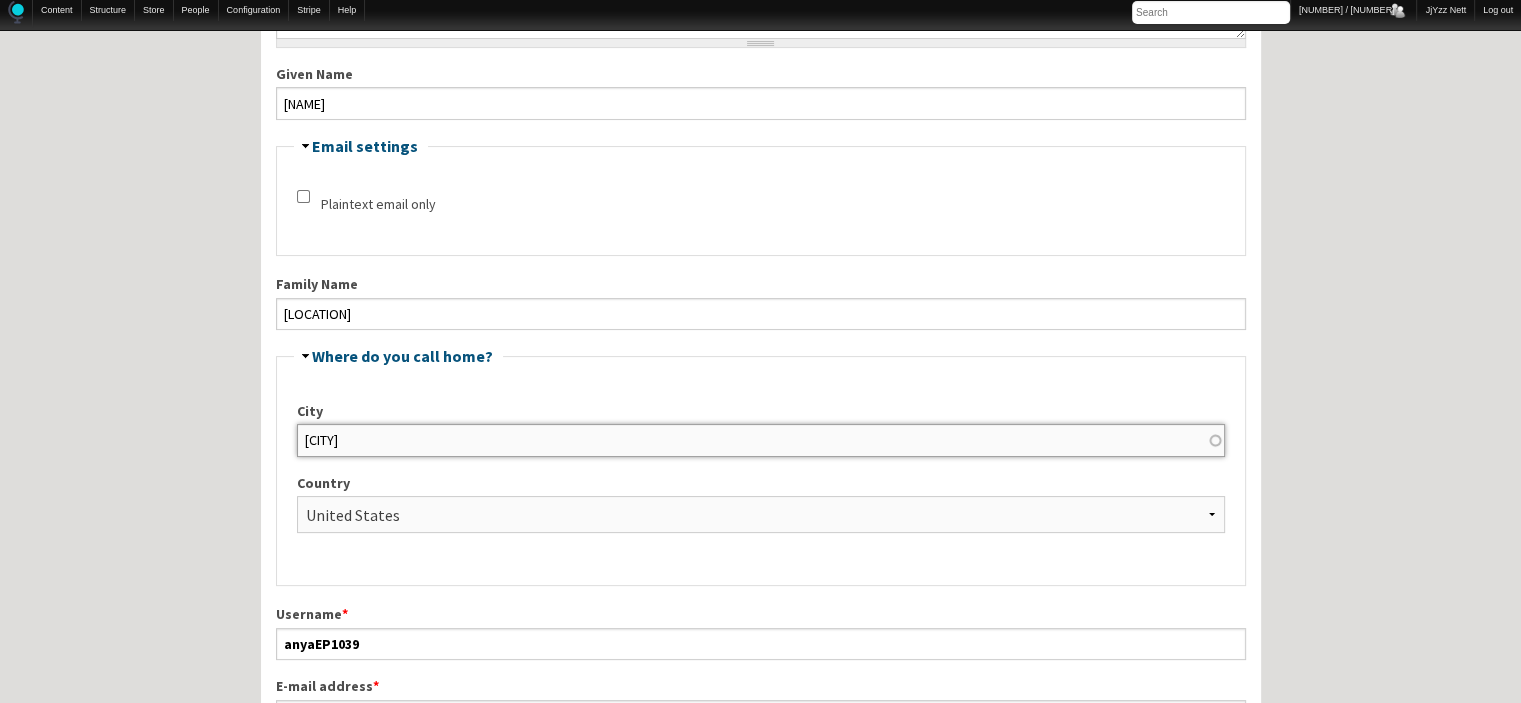 drag, startPoint x: 400, startPoint y: 440, endPoint x: 211, endPoint y: 444, distance: 189.04233 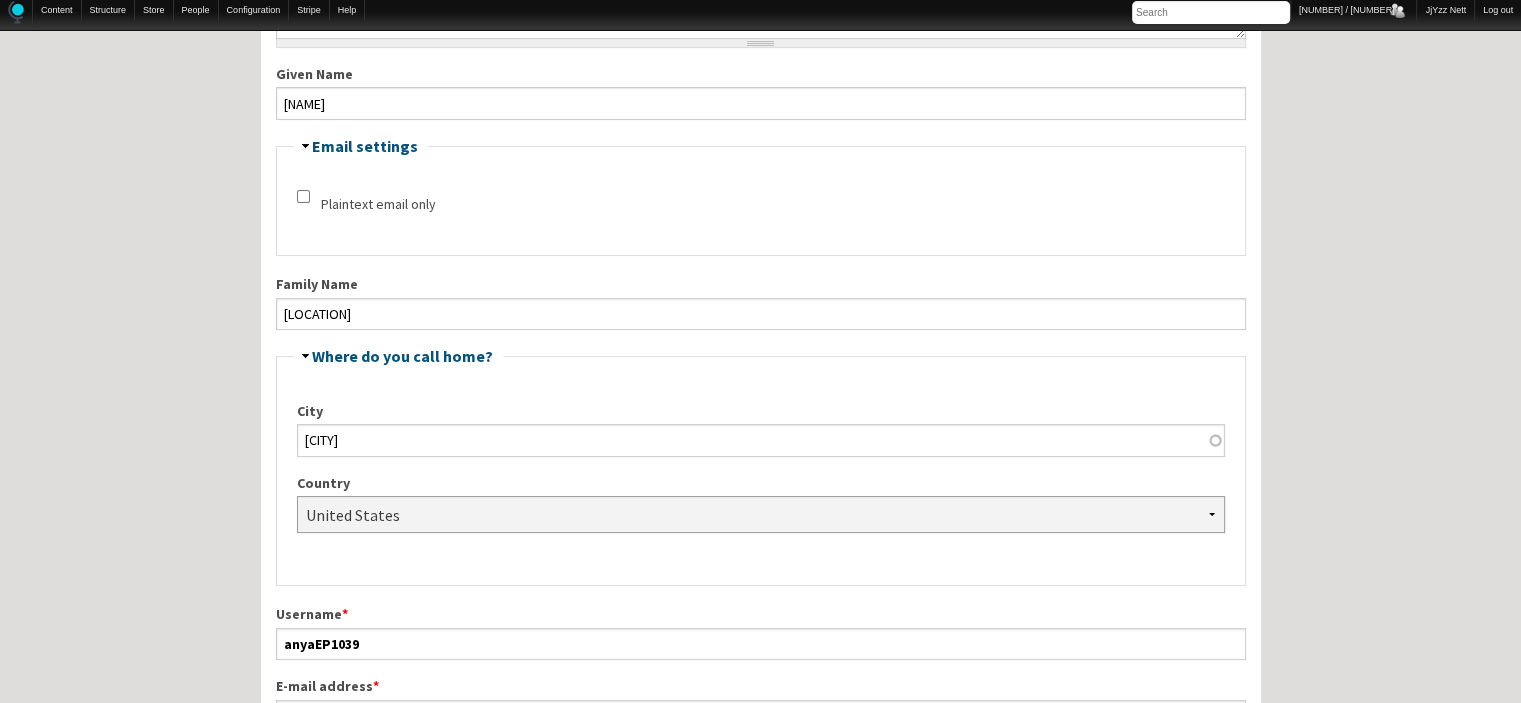 click on "- None - Afghanistan [COUNTRY] Åland Islands [COUNTRY] Albania [COUNTRY] Algeria [COUNTRY] American Samoa [COUNTRY] Andorra [COUNTRY] Angola [COUNTRY] Anguilla [COUNTRY] Antarctica [COUNTRY] Antigua and Barbuda [COUNTRY] Argentina [COUNTRY] Armenia [COUNTRY] Aruba [COUNTRY] Australia [COUNTRY] Austria [COUNTRY] Azerbaijan [COUNTRY] Bahamas [COUNTRY] Bahrain [COUNTRY] Bali [CITY] Bangladesh [COUNTRY] Barbados [COUNTRY] Belarus [COUNTRY] Belgium [COUNTRY] Belize [COUNTRY] Benin [COUNTRY] Bermuda [COUNTRY] Bhutan [COUNTRY] Bolivia [COUNTRY] Bosnia and Herzegovina [COUNTRY] Botswana [COUNTRY] Bouvet Island [COUNTRY] Brazil [COUNTRY] British Indian Ocean Territory [COUNTRY] Brunei Darussalam [COUNTRY] Bulgaria [COUNTRY] Burkina Faso [COUNTRY] Burundi [COUNTRY] Cambodia [COUNTRY] Cameroon [COUNTRY] Cape Verde [COUNTRY] Caribbean Netherlands [COUNTRY] Cayman Islands [COUNTRY] Central African Republic [COUNTRY] Chad [COUNTRY] Chile [COUNTRY] China [COUNTRY] Christmas Island [COUNTRY] Cocos Keeling Islands [COUNTRY] Colombia [COUNTRY] Comoros [COUNTRY] Congo [COUNTRY] Congo, Democratic Republic of [COUNTRY] Cook Islands [COUNTRY] Costa Rica [COUNTRY] Côte d'Ivoire [COUNTRY] Croatia [COUNTRY] Cuba [COUNTRY] Curaçao [COUNTRY] Cyprus [COUNTRY] Czech Republic [COUNTRY] Demark [COUNTRY] Denmark [COUNTRY] Djibouti [COUNTRY] Dominica [COUNTRY] Dominican Republic [COUNTRY] Ecuador [COUNTRY] Egypt [COUNTRY] El Salvador [COUNTRY] Equatorial Guinea [COUNTRY] Eritrea [COUNTRY] Estonia [COUNTRY] Ethiopia [COUNTRY] Falkland Islands [COUNTRY] Faroe Islands [COUNTRY] Fiji [COUNTRY] Finland [COUNTRY] France [COUNTRY] French Guiana [COUNTRY] French Polynesia [COUNTRY] French Southern Territories [COUNTRY] Gabon [COUNTRY] Gambia [COUNTRY] Georgia [COUNTRY] Germany [COUNTRY] Ghana [COUNTRY] Gibraltar [COUNTRY] Greece [COUNTRY] Greenland [COUNTRY] Grenada [COUNTRY] Guadeloupe [COUNTRY] Guam [COUNTRY] Guatemala [COUNTRY] Guinea [COUNTRY]" at bounding box center (761, 514) 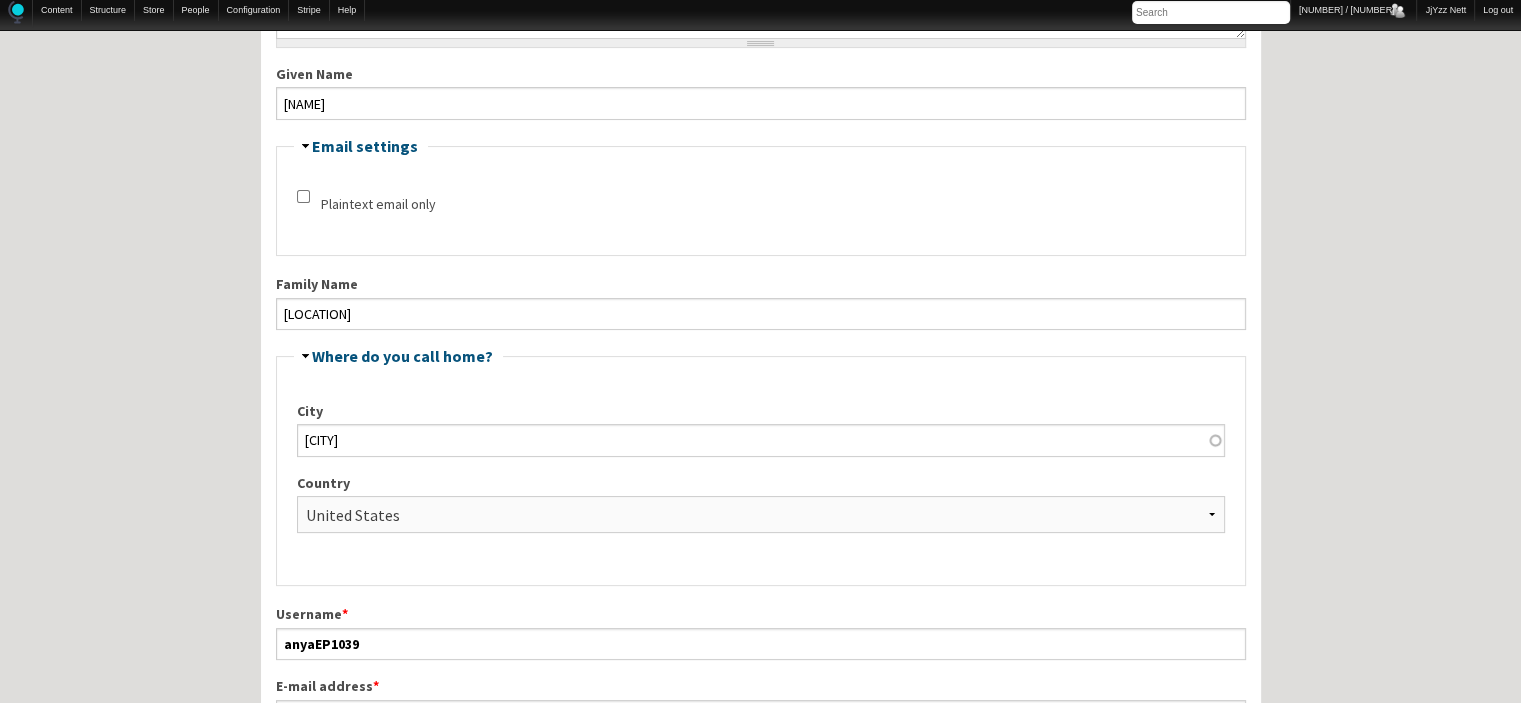 drag, startPoint x: 424, startPoint y: 513, endPoint x: 253, endPoint y: 504, distance: 171.23668 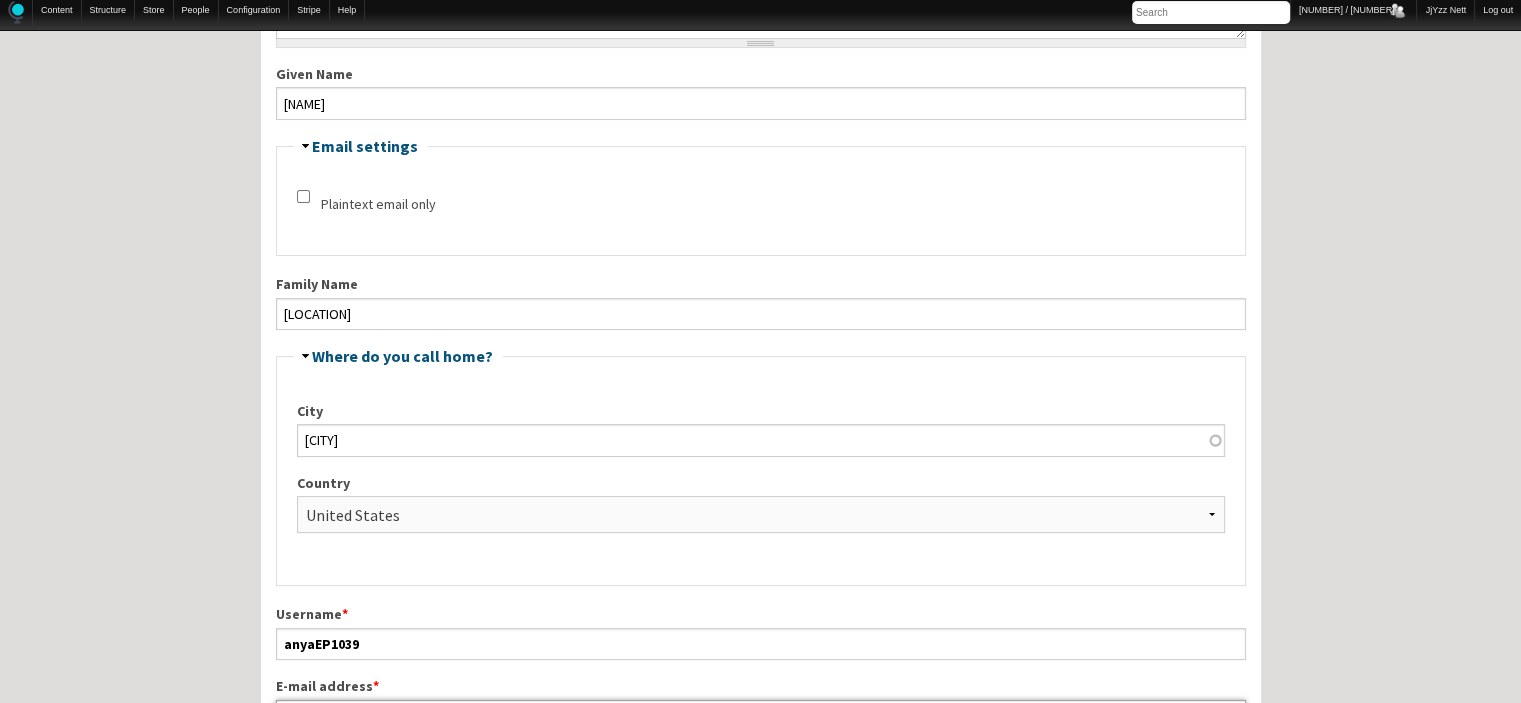 scroll, scrollTop: 384, scrollLeft: 0, axis: vertical 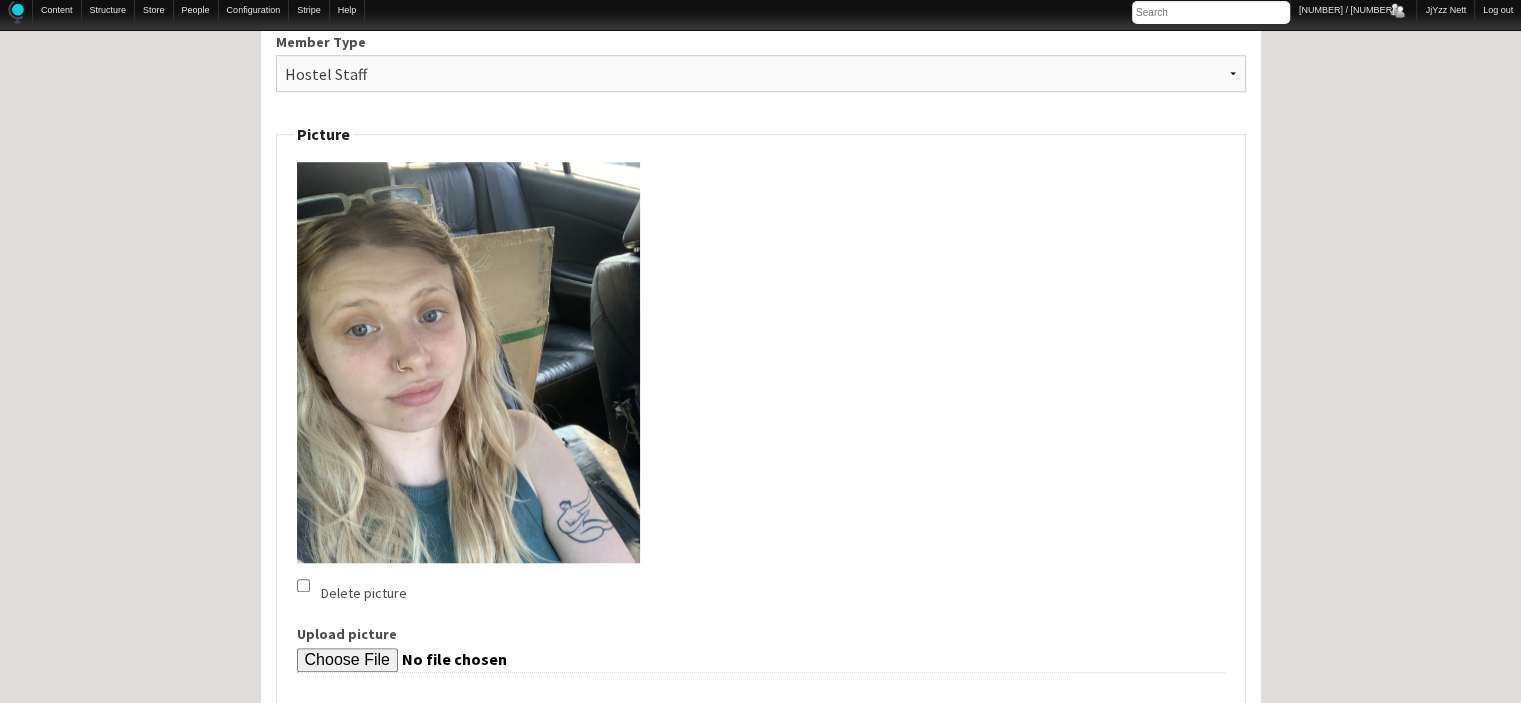 click at bounding box center (468, 362) 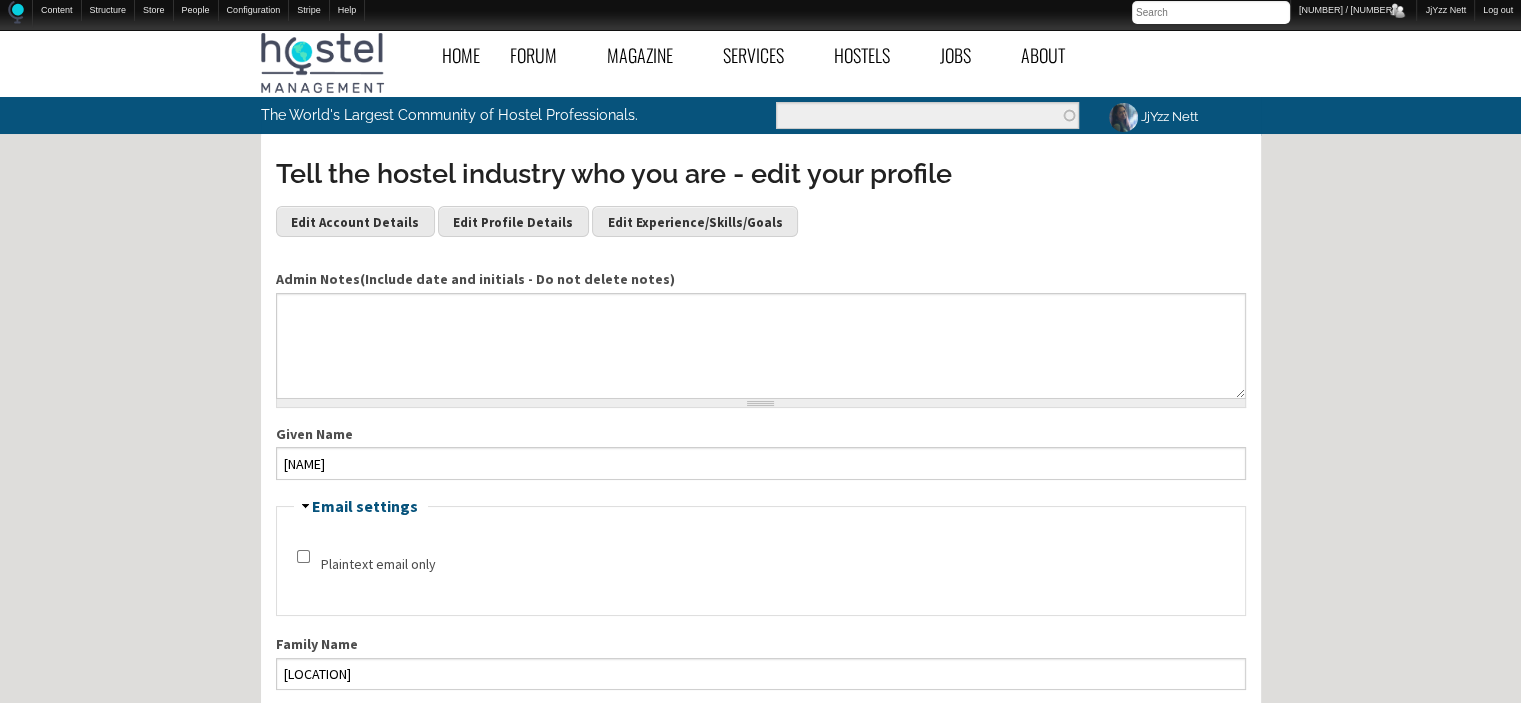 scroll, scrollTop: 0, scrollLeft: 0, axis: both 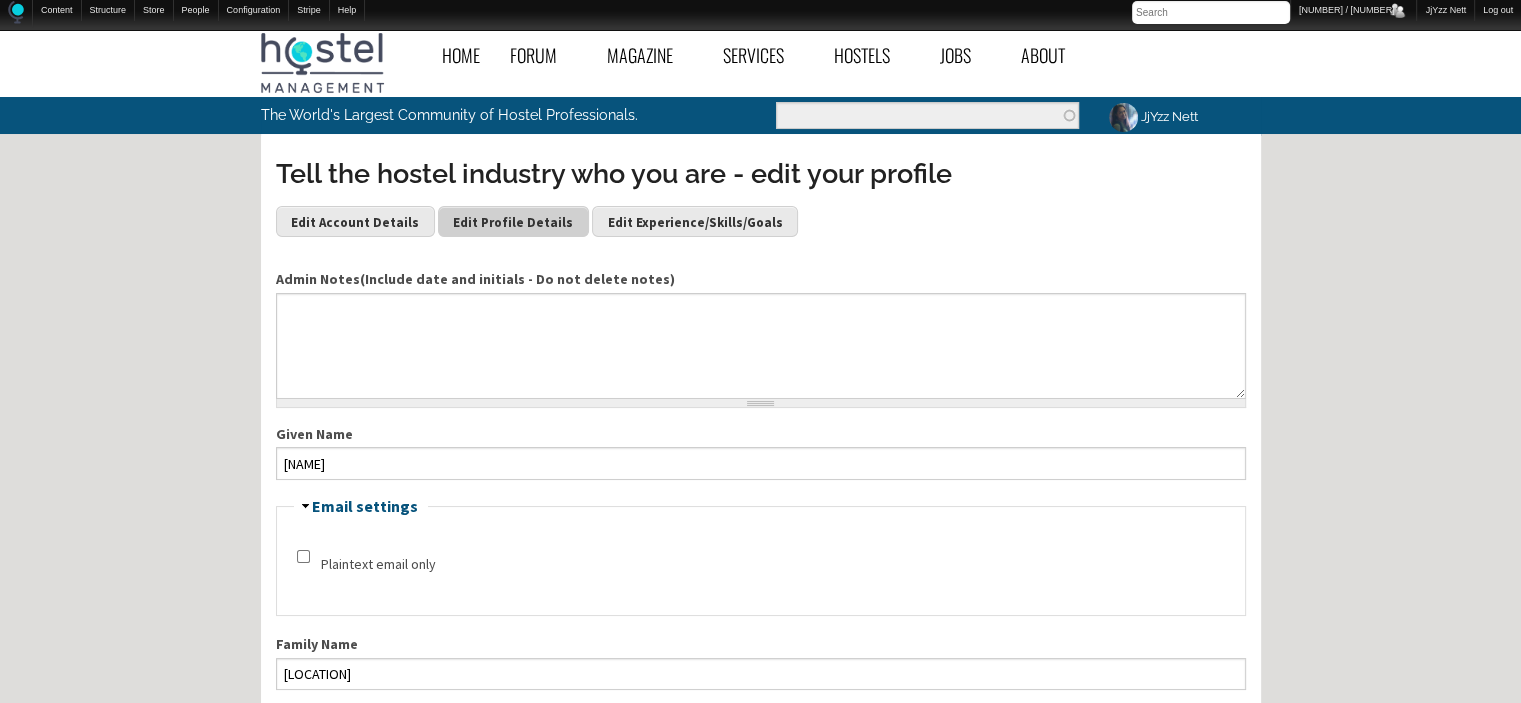 click on "Edit Profile Details" at bounding box center [513, 221] 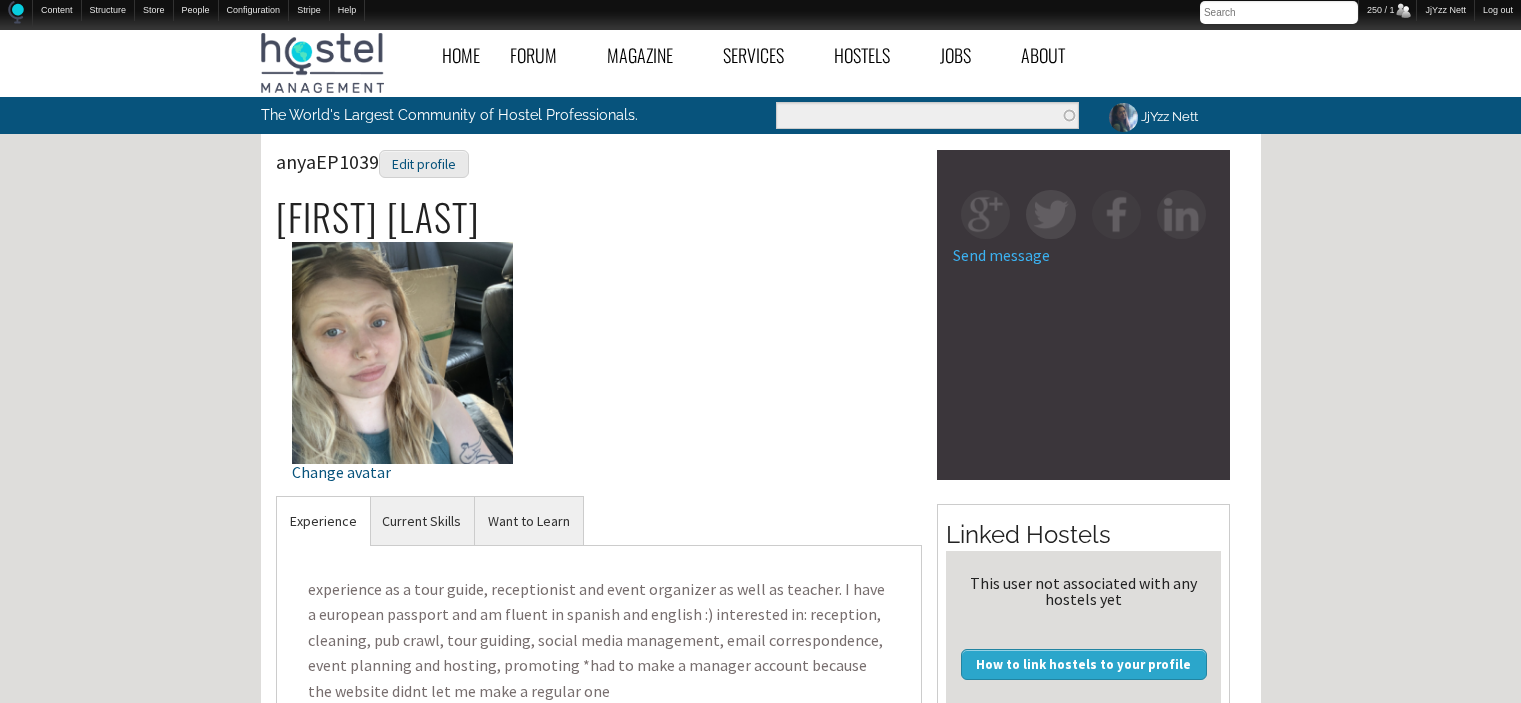scroll, scrollTop: 0, scrollLeft: 0, axis: both 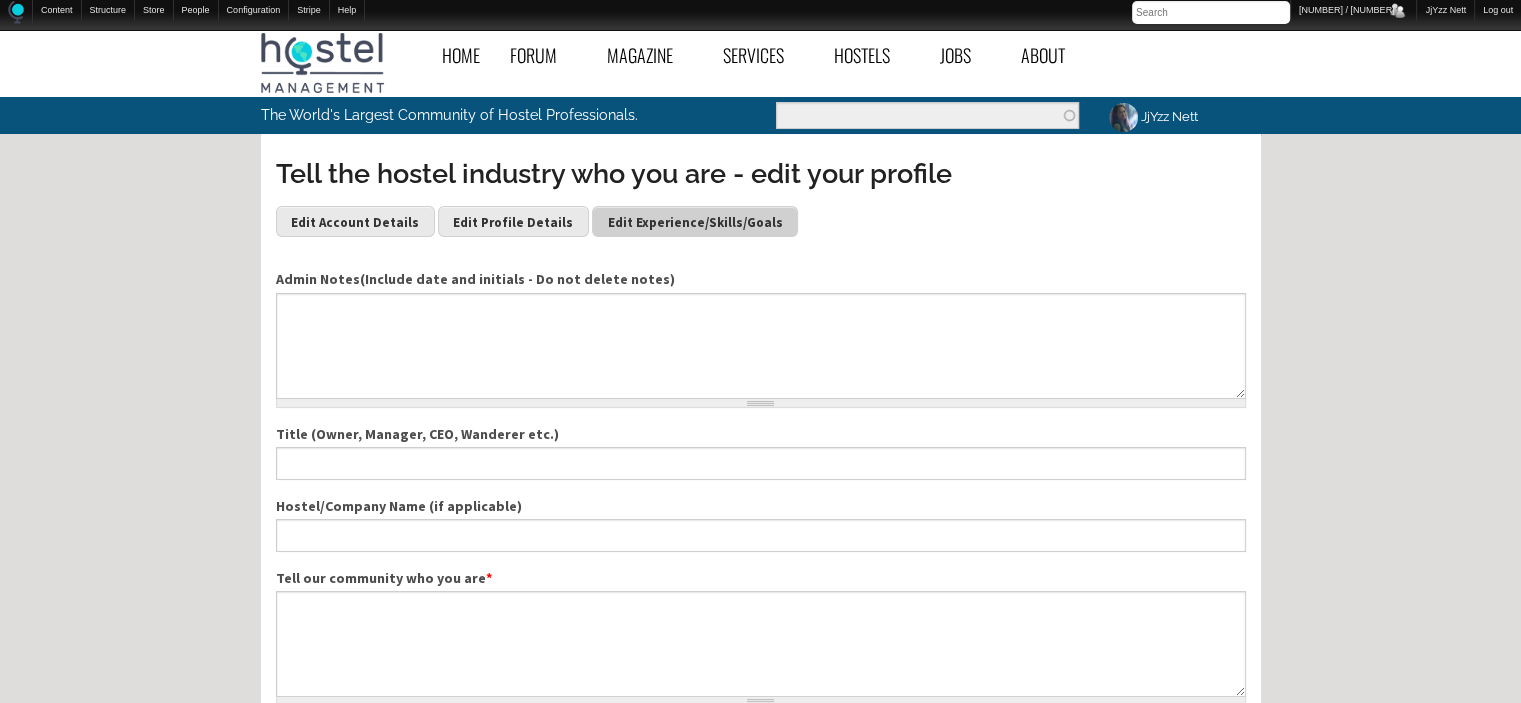 click on "Edit Experience/Skills/Goals" at bounding box center (695, 221) 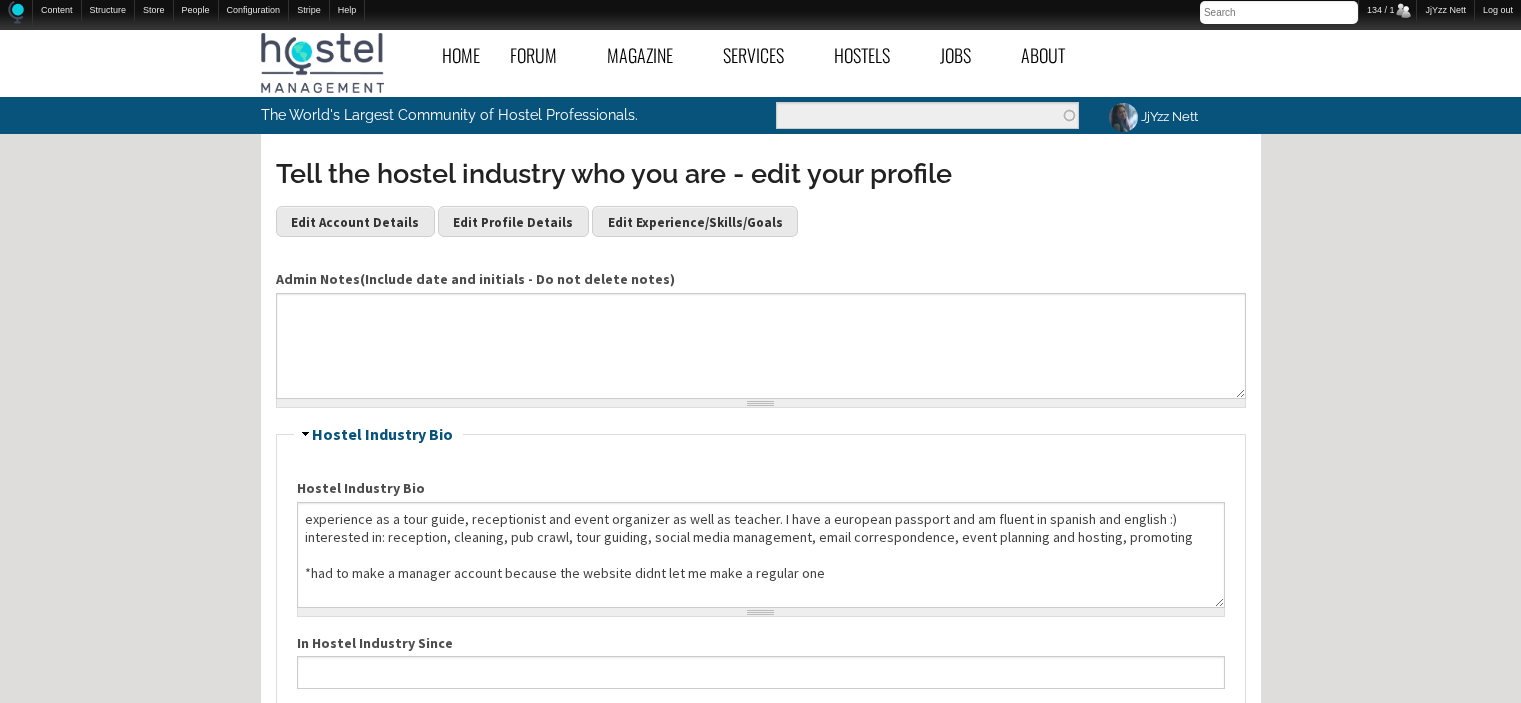 scroll, scrollTop: 0, scrollLeft: 0, axis: both 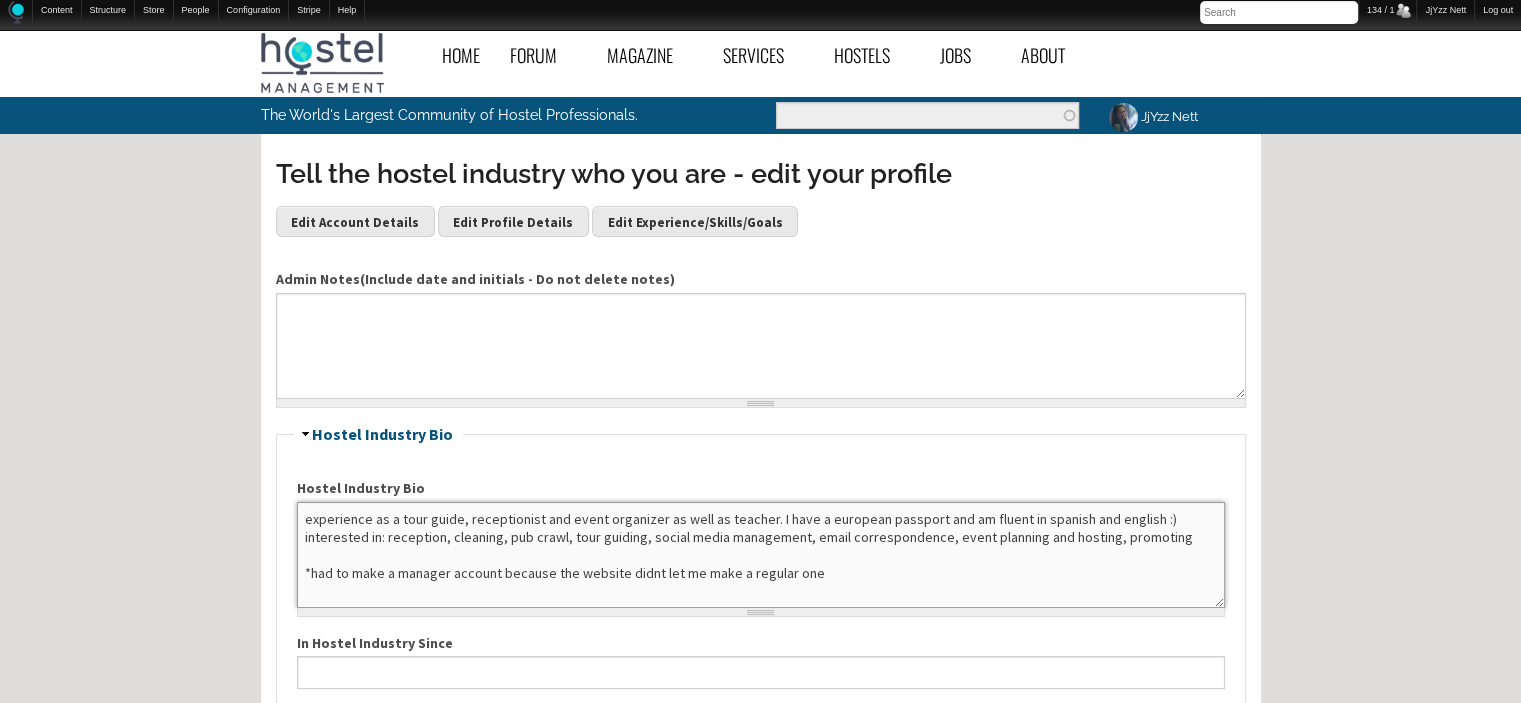 drag, startPoint x: 860, startPoint y: 577, endPoint x: 264, endPoint y: 499, distance: 601.08234 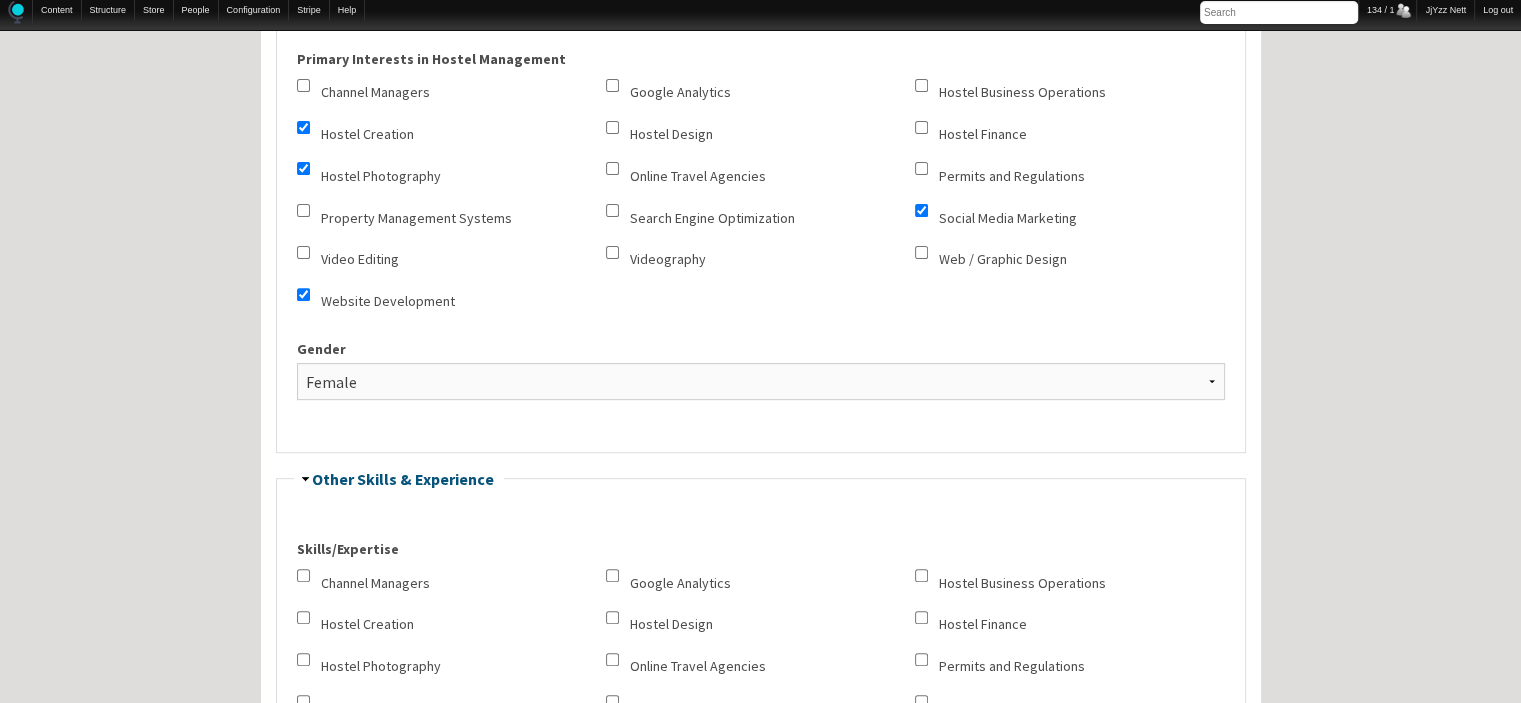 scroll, scrollTop: 694, scrollLeft: 0, axis: vertical 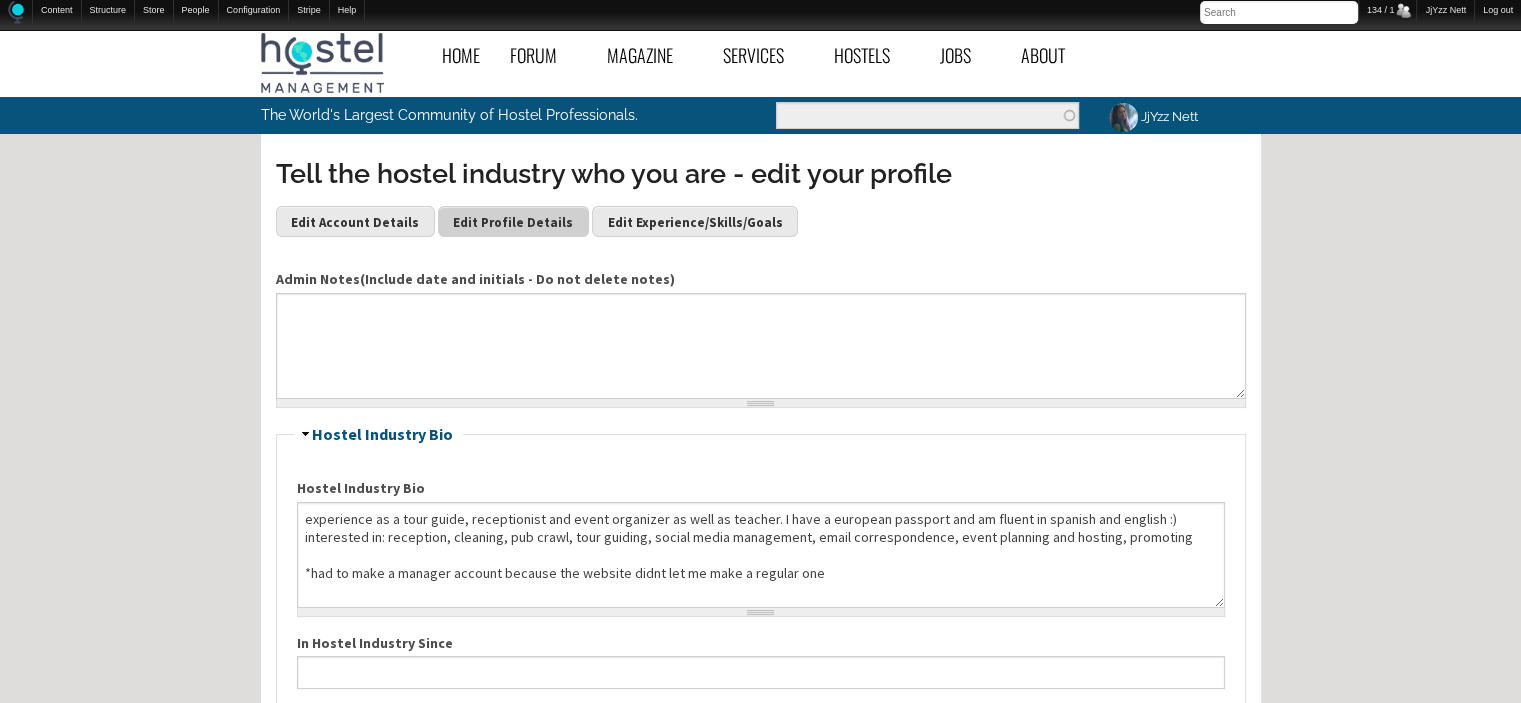 click on "Edit Profile Details" at bounding box center (513, 221) 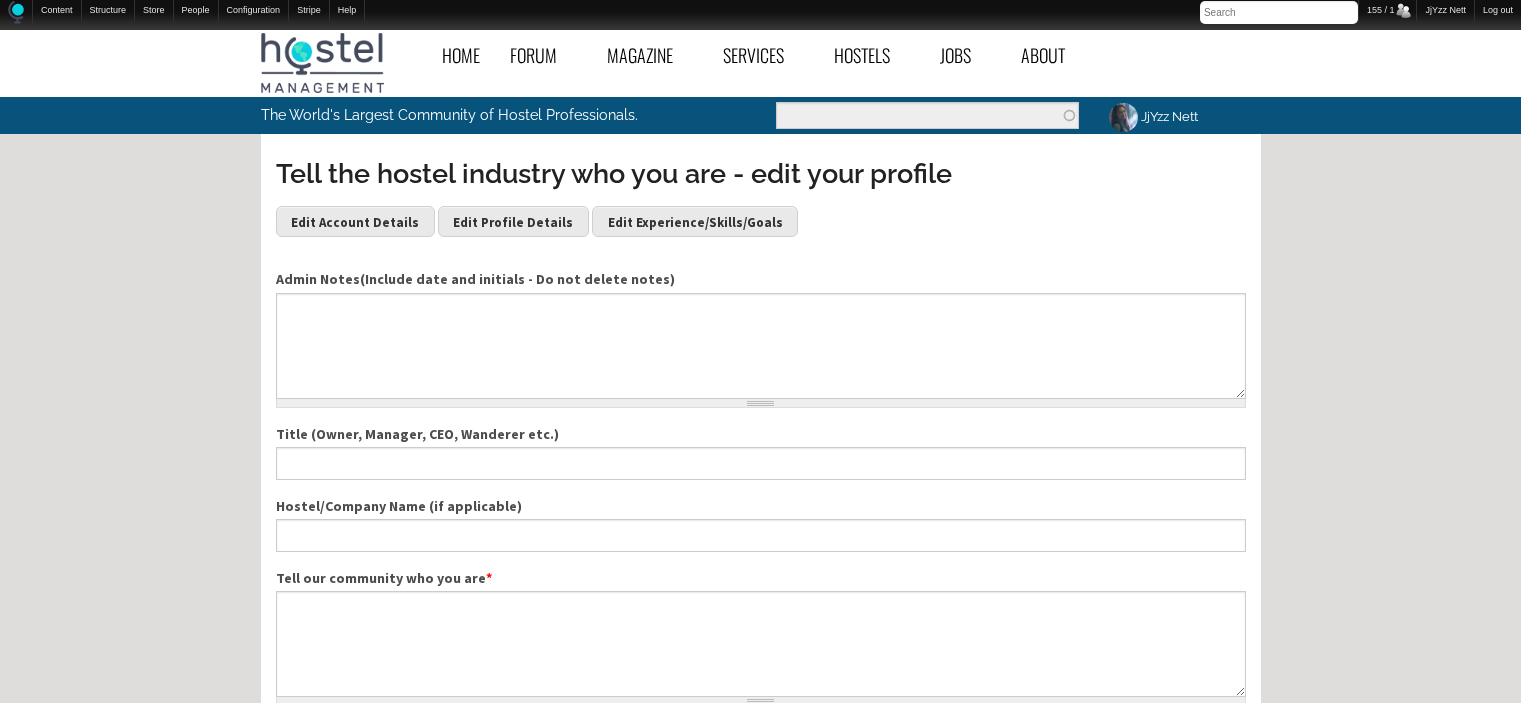 scroll, scrollTop: 0, scrollLeft: 0, axis: both 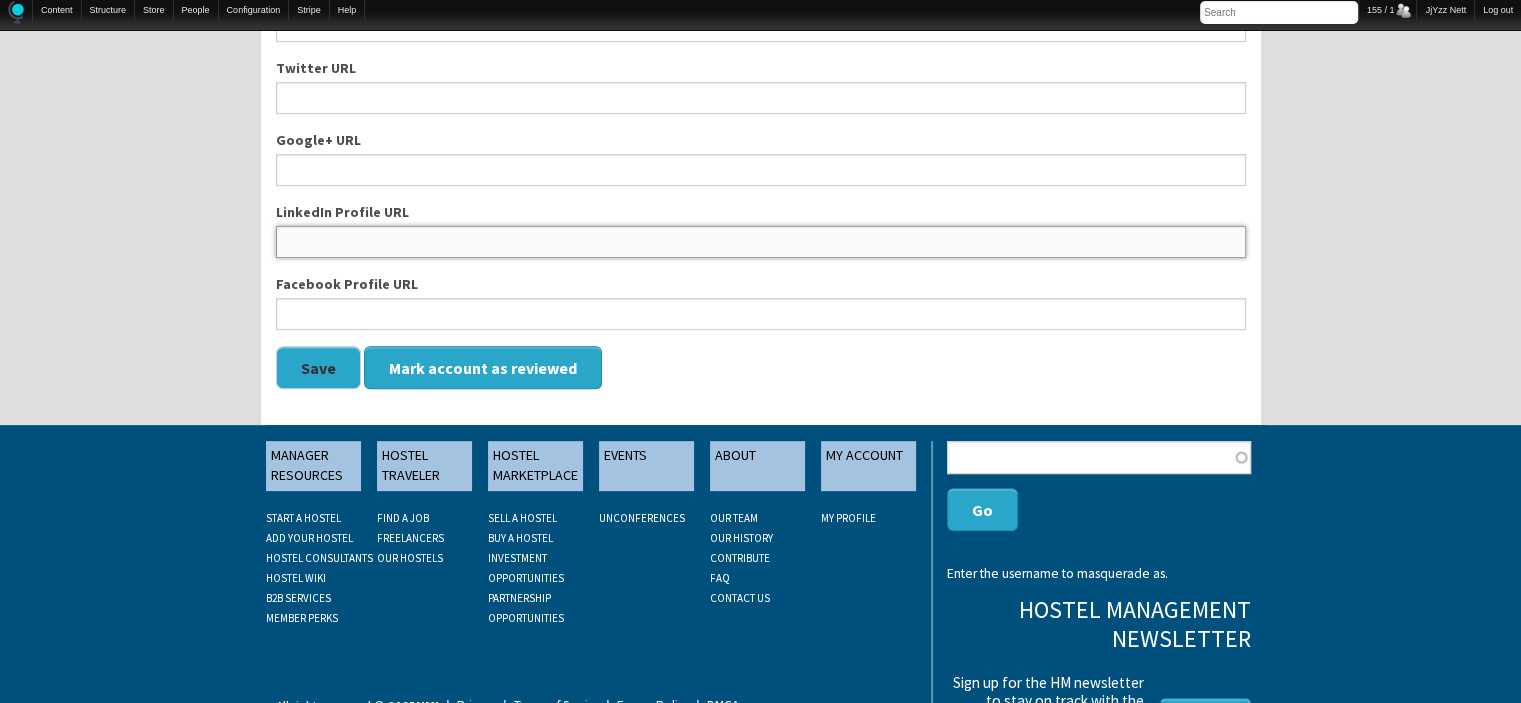 click on "LinkedIn Profile URL" at bounding box center [761, 230] 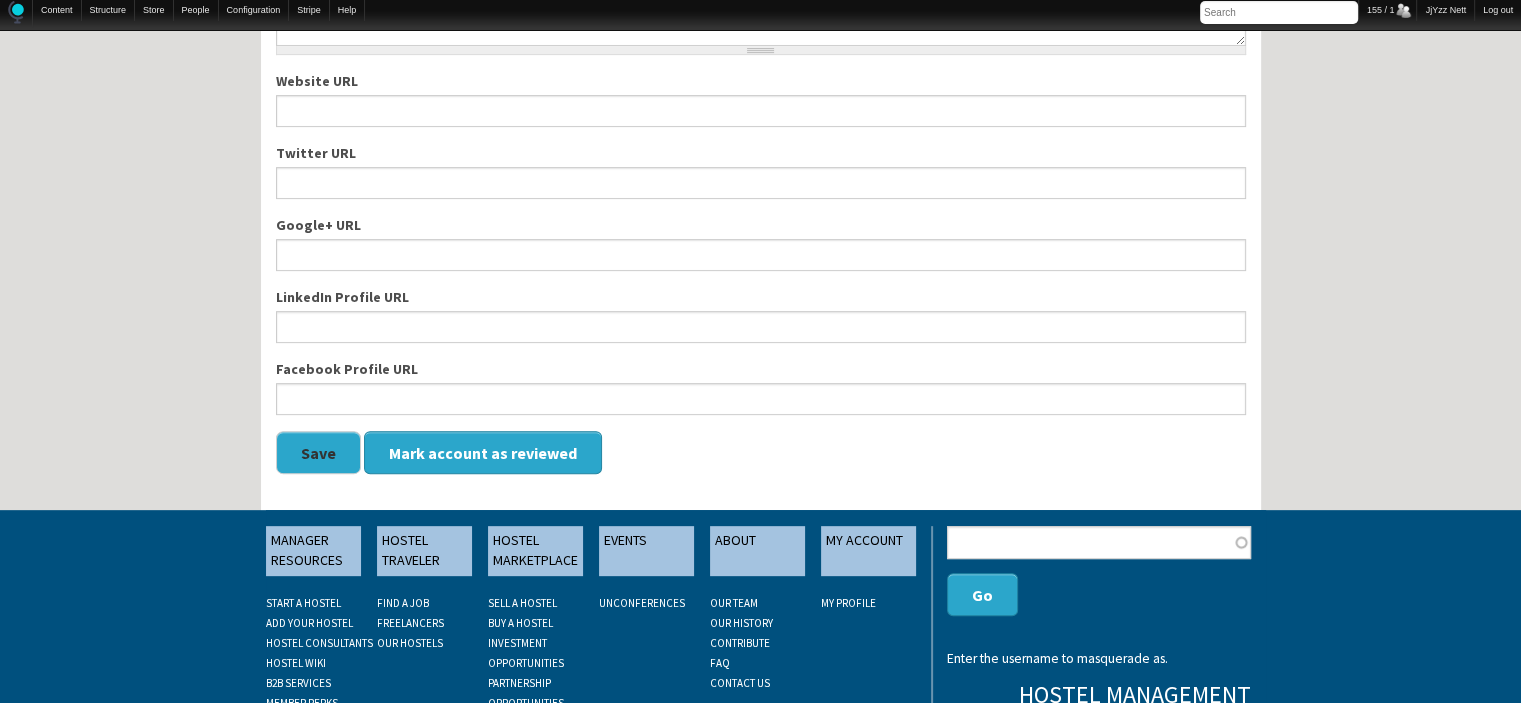 click on "Admin Notes(Include date and initials - Do not delete notes)
Title (Owner, Manager, CEO, Wanderer etc.)
Hostel/Company Name (if applicable)
Tell our community who you are  *
Website URL
Twitter URL
Google+ URL
LinkedIn Profile URL
Facebook Profile URL
Save
Mark account as reviewed" at bounding box center (761, 56) 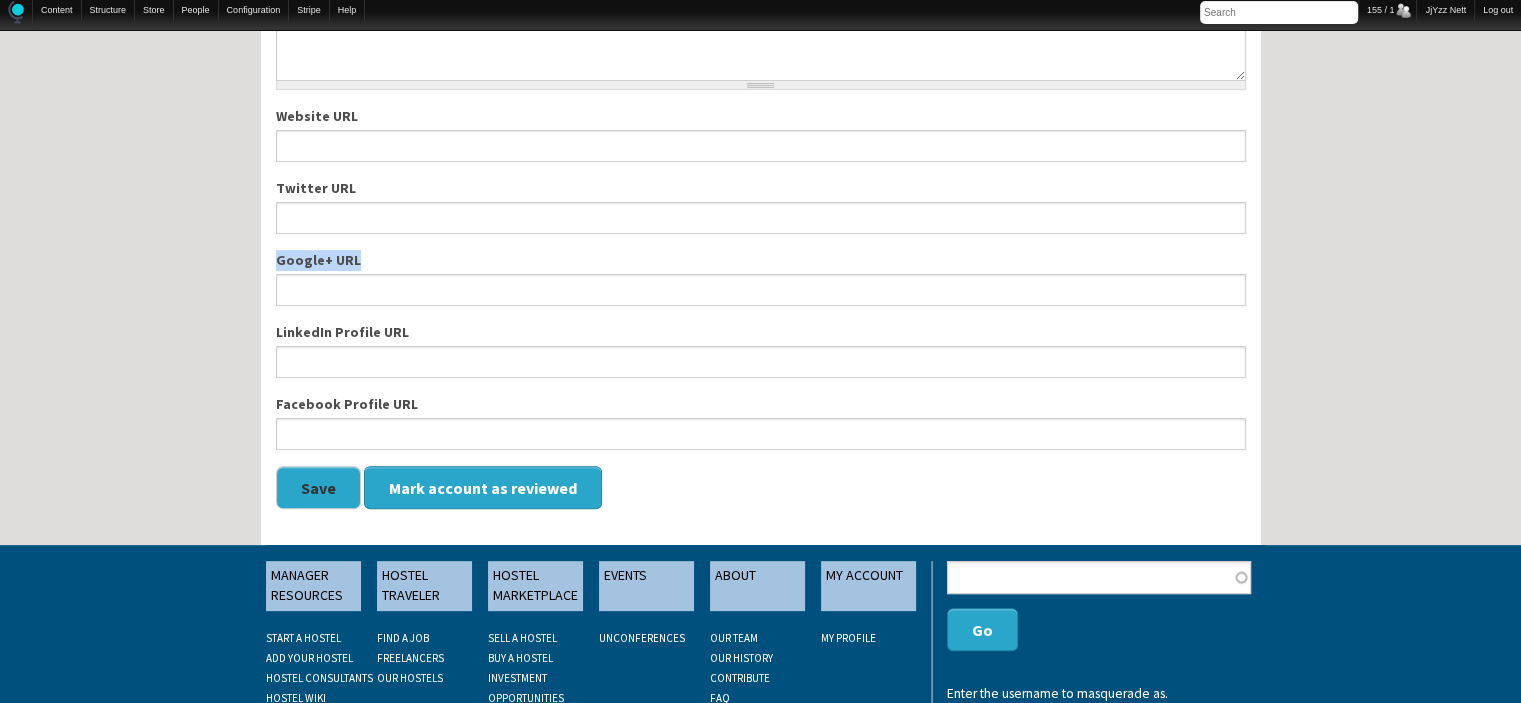 drag, startPoint x: 0, startPoint y: 0, endPoint x: 476, endPoint y: 211, distance: 520.66974 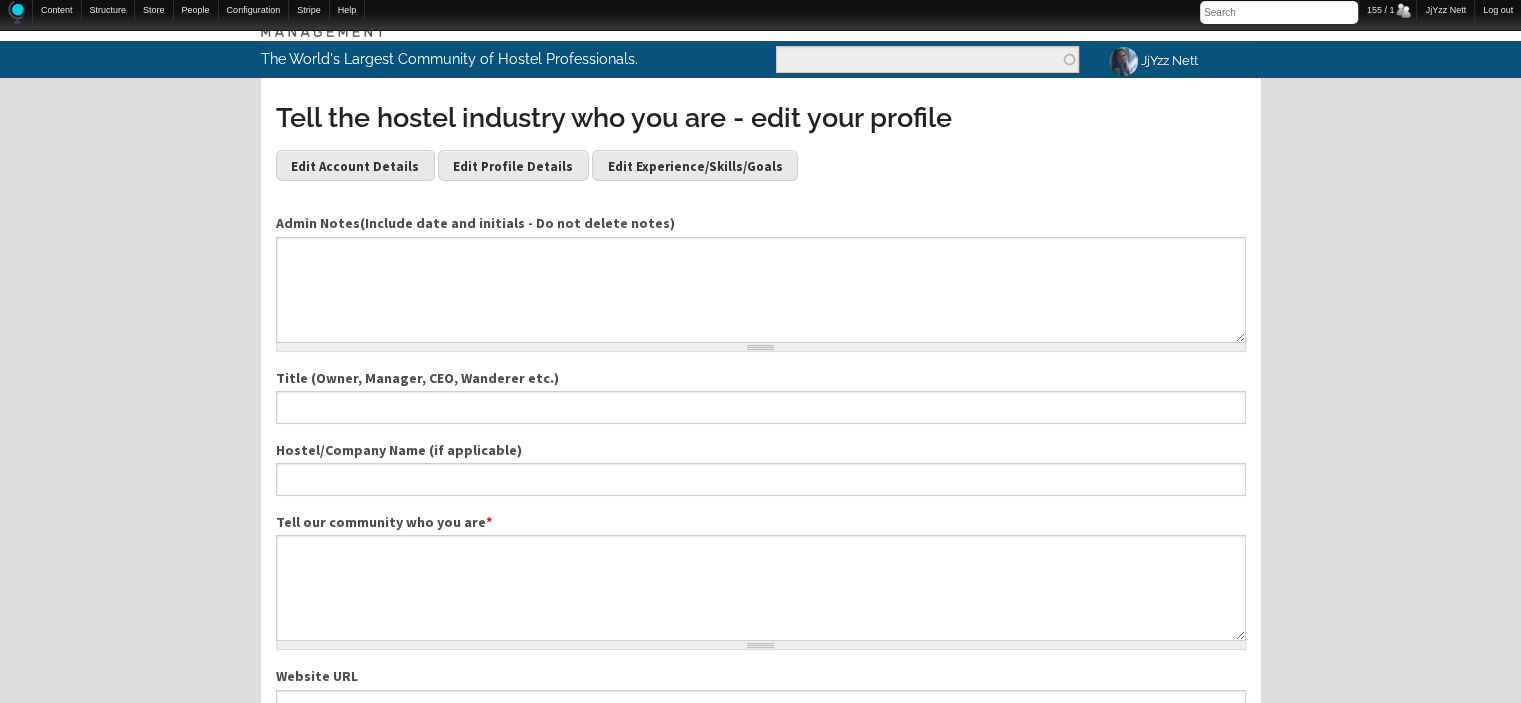 scroll, scrollTop: 0, scrollLeft: 0, axis: both 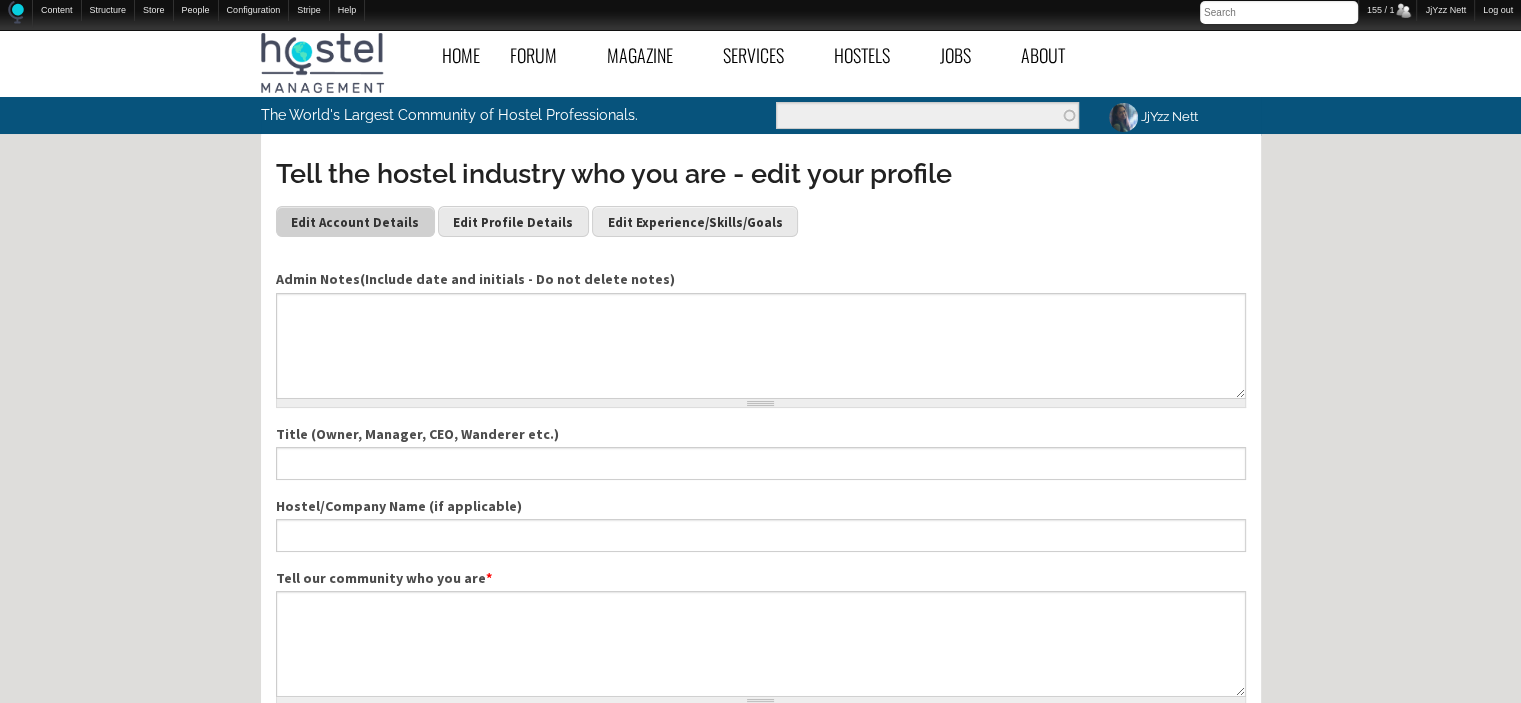 click on "Edit Account Details" at bounding box center (355, 221) 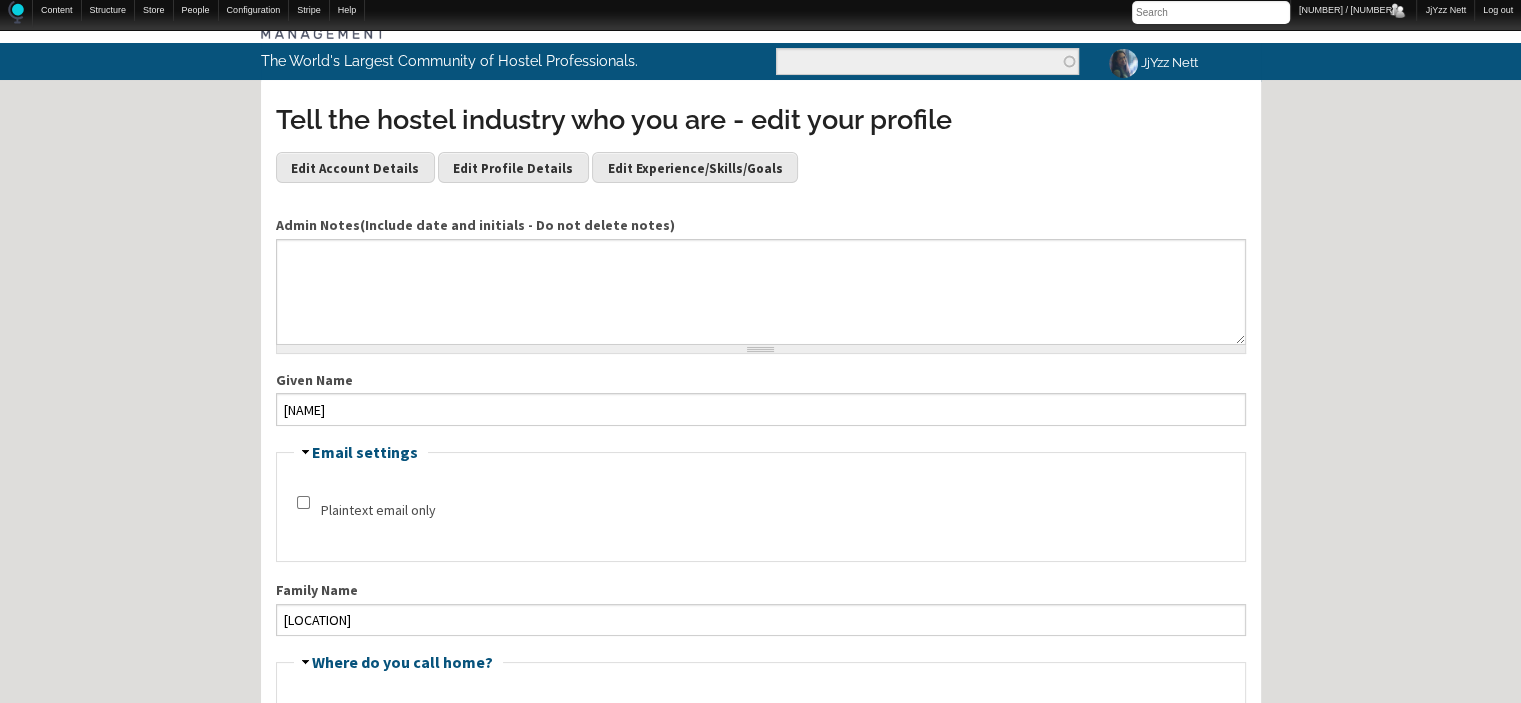 scroll, scrollTop: 0, scrollLeft: 0, axis: both 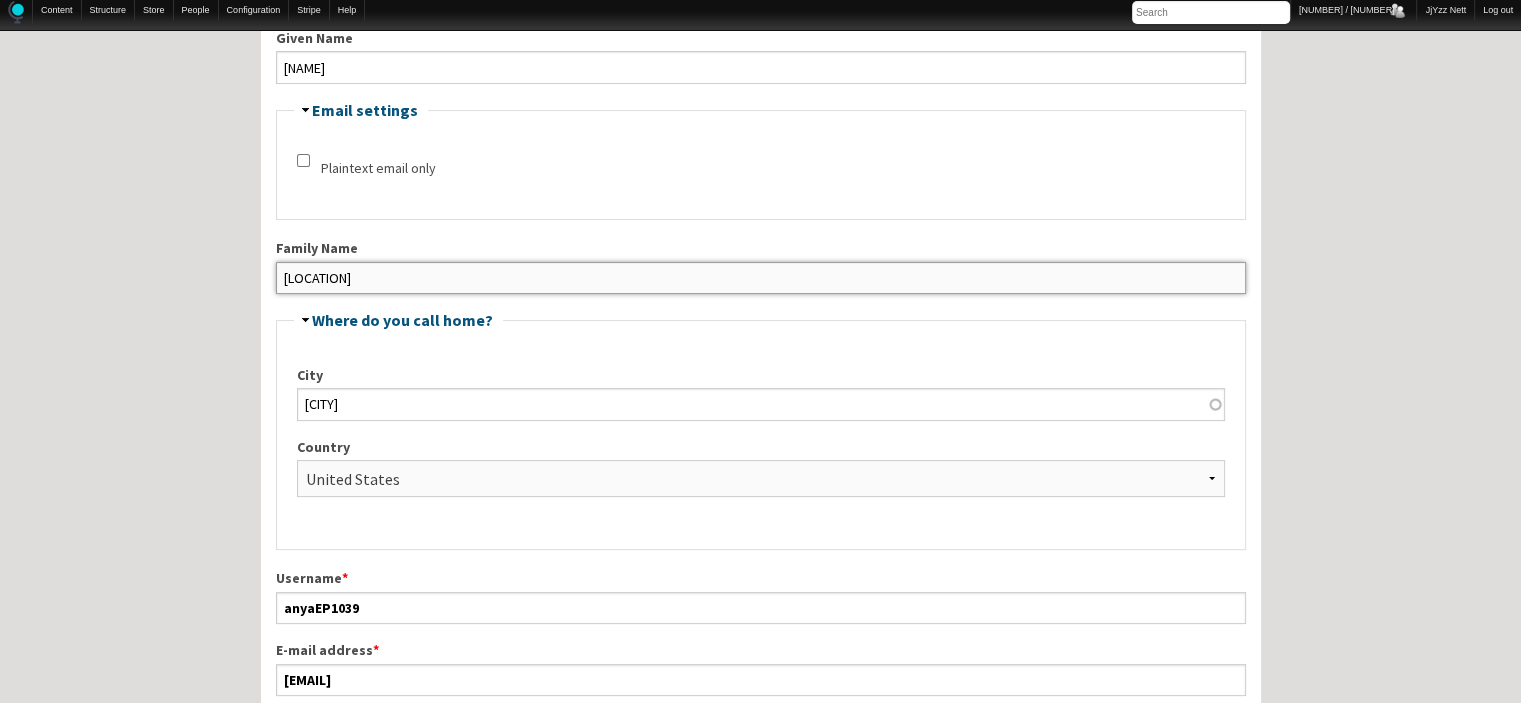 drag, startPoint x: 360, startPoint y: 263, endPoint x: 193, endPoint y: 270, distance: 167.14664 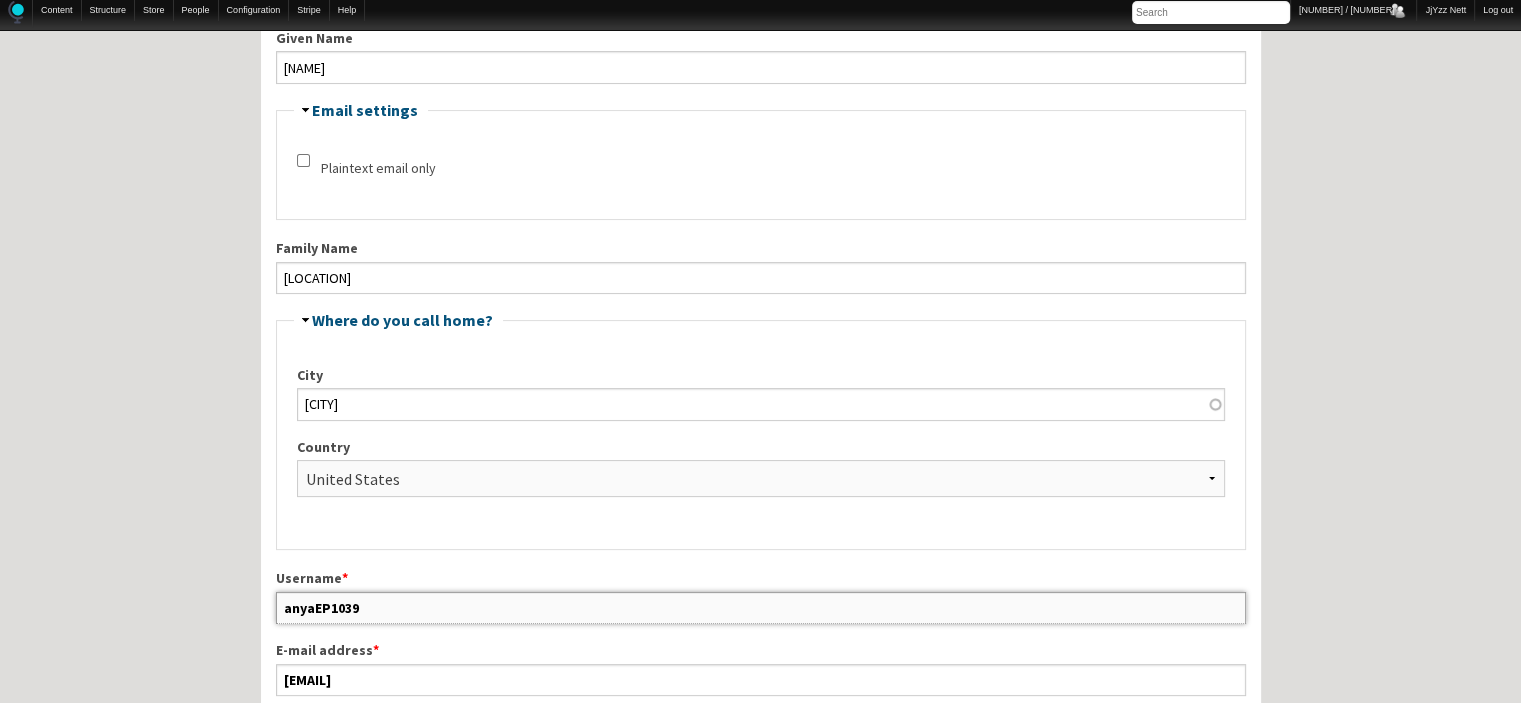 drag, startPoint x: 367, startPoint y: 599, endPoint x: 183, endPoint y: 586, distance: 184.45866 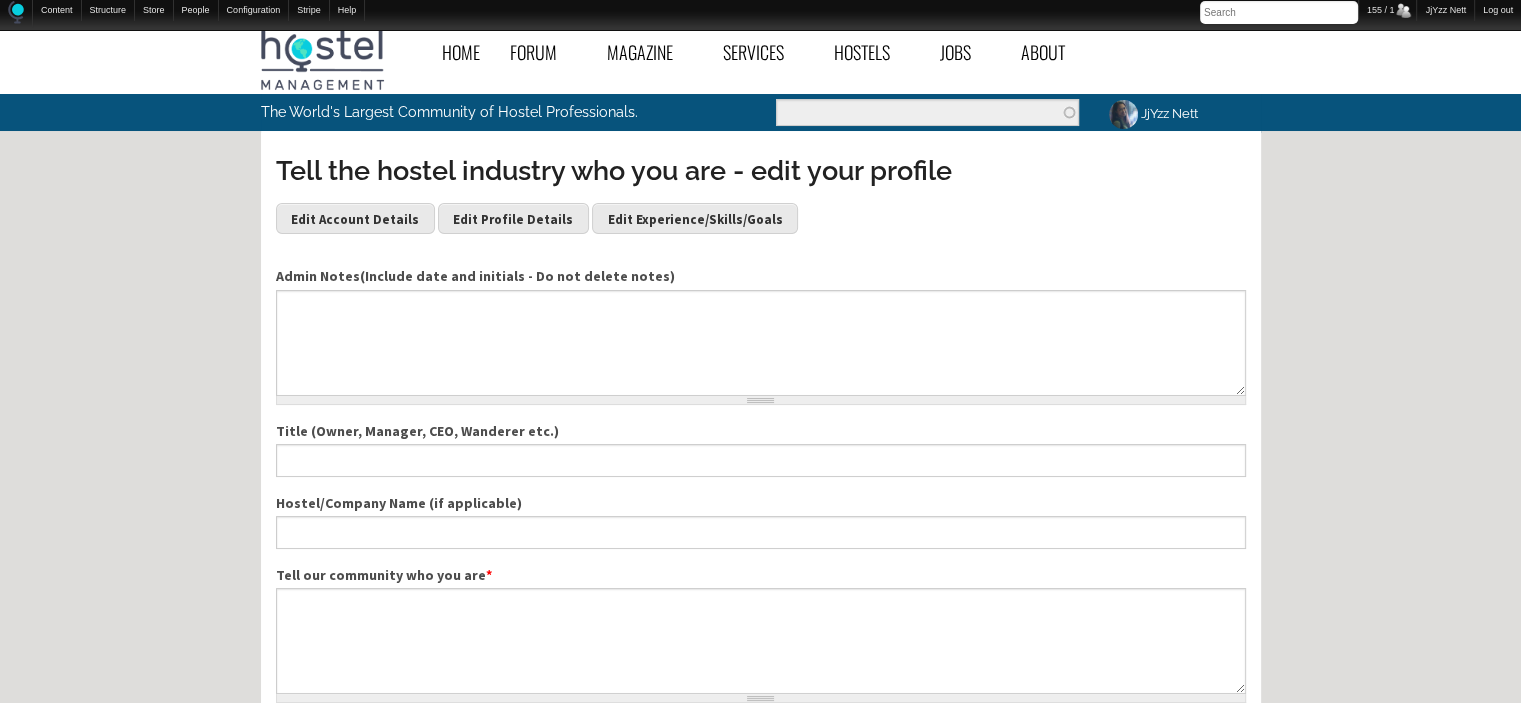 scroll, scrollTop: 0, scrollLeft: 0, axis: both 